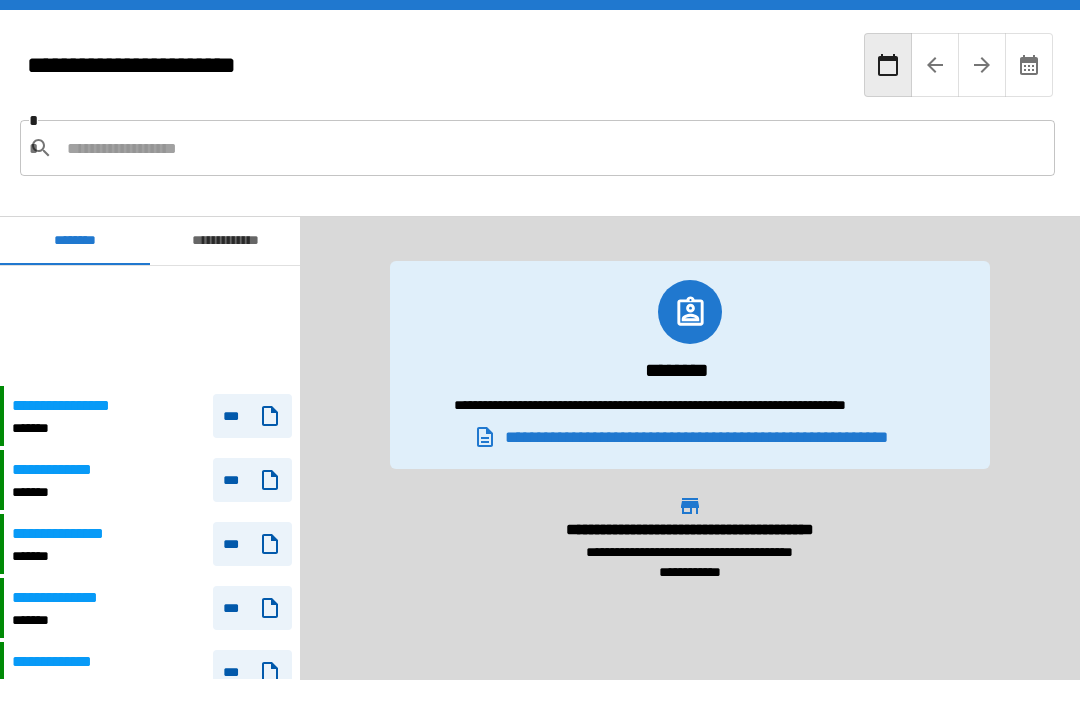 scroll, scrollTop: 0, scrollLeft: 0, axis: both 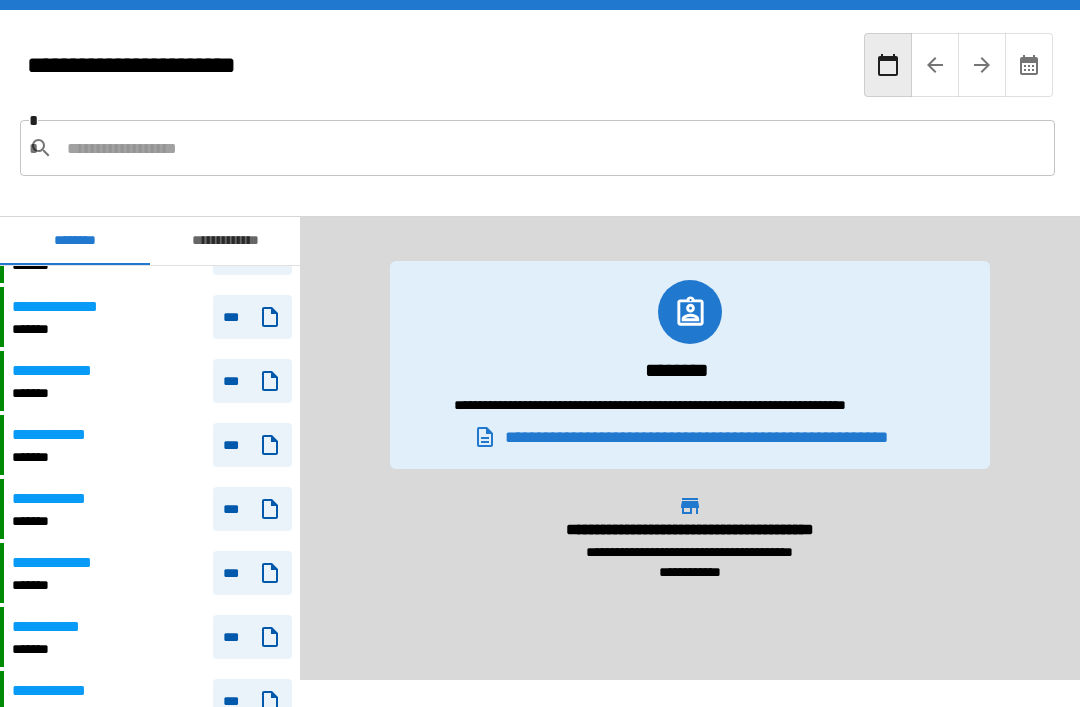 click on "**********" at bounding box center (152, 573) 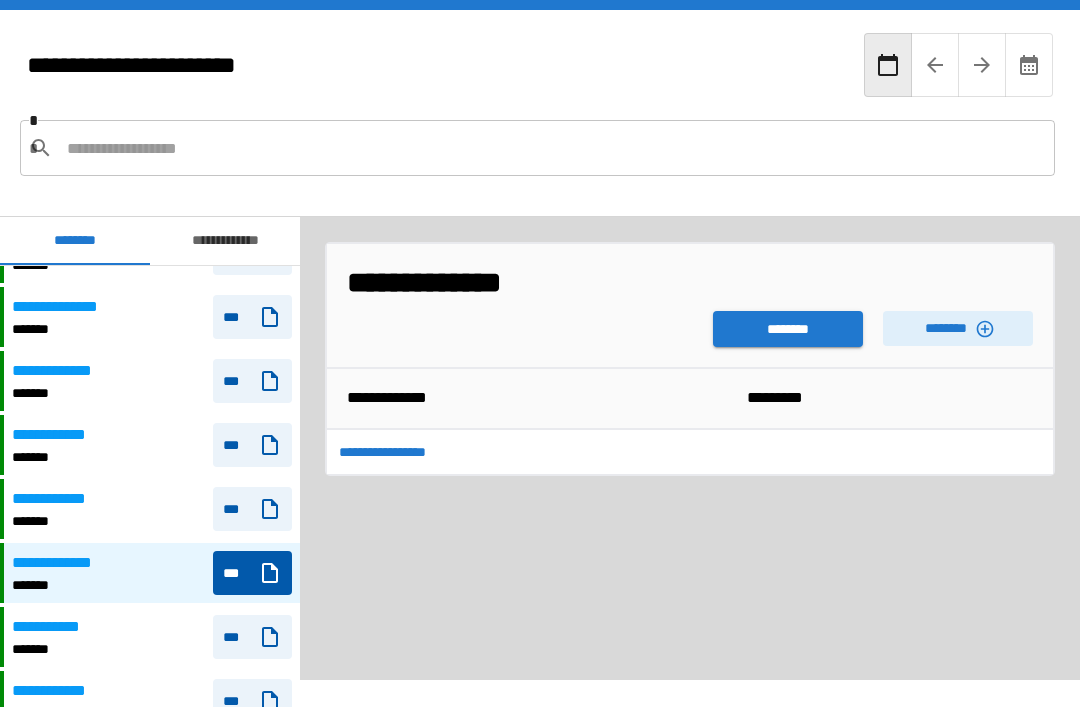click on "********" at bounding box center [788, 329] 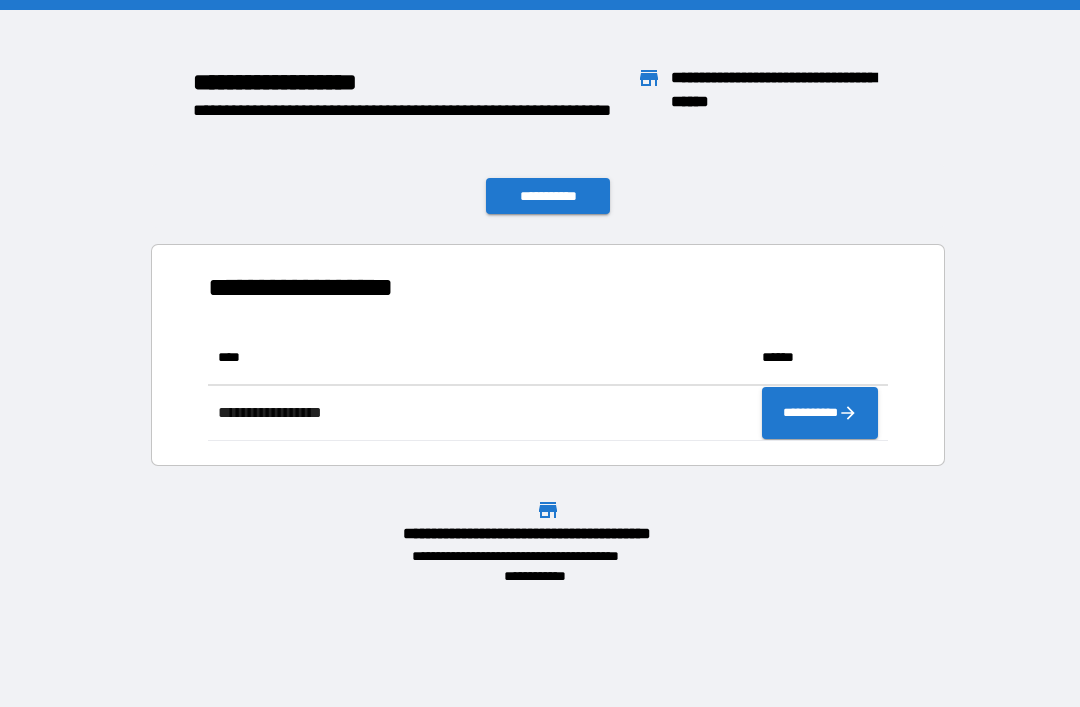 scroll, scrollTop: 1, scrollLeft: 1, axis: both 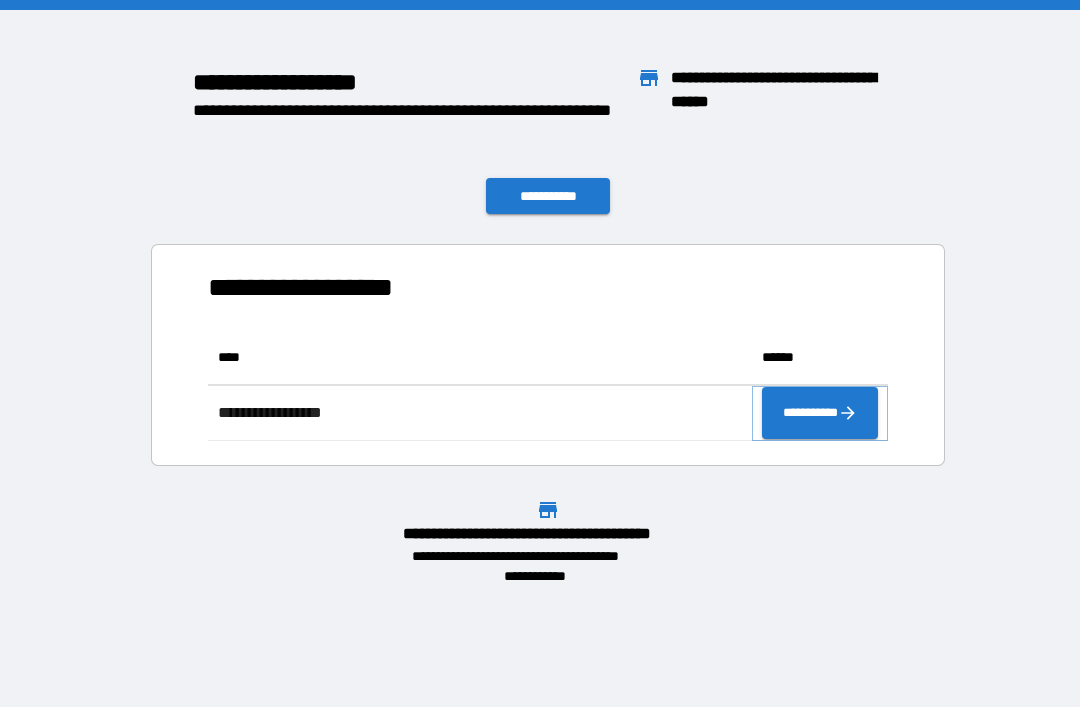 click on "**********" at bounding box center [820, 413] 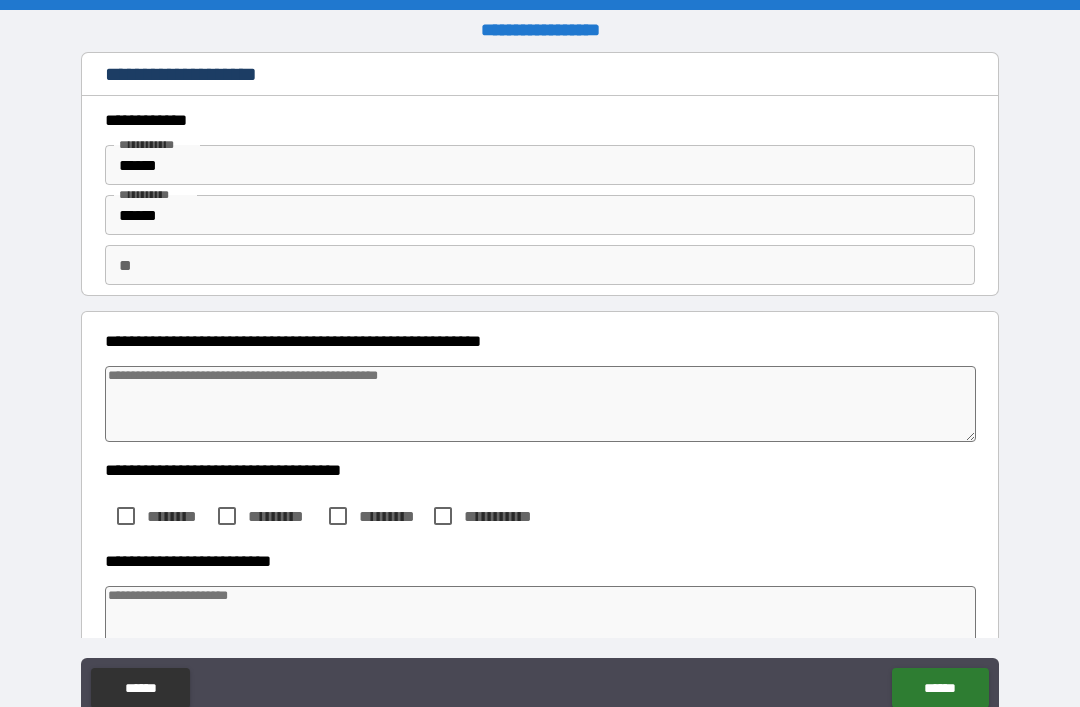 type on "*" 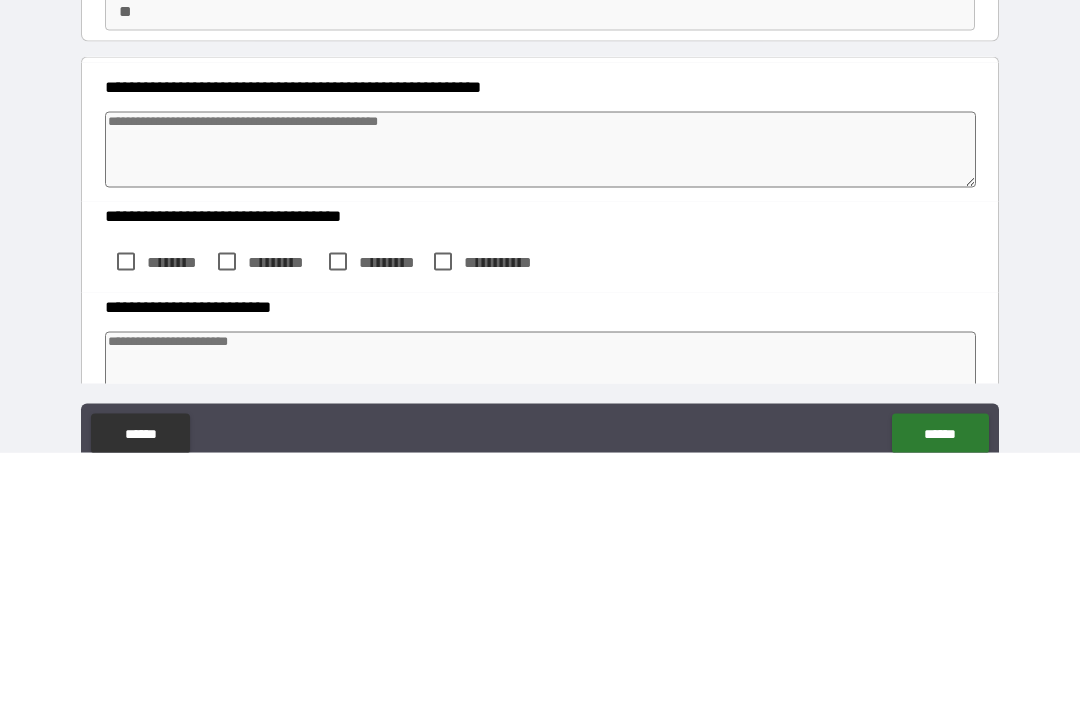 type on "*" 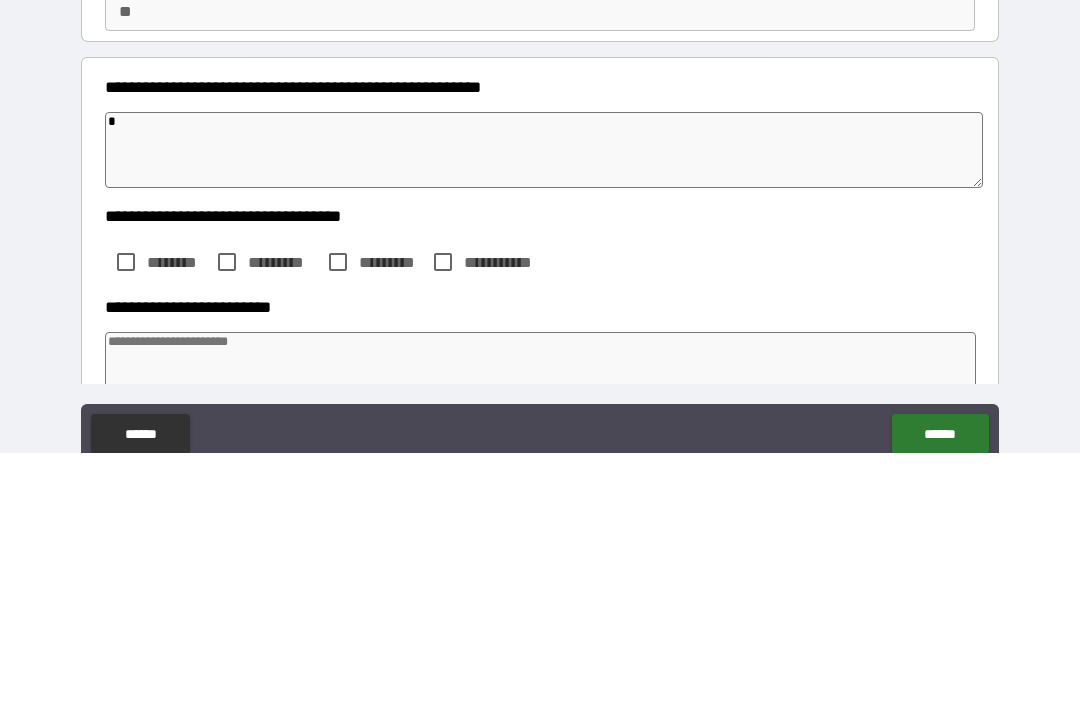 type on "*" 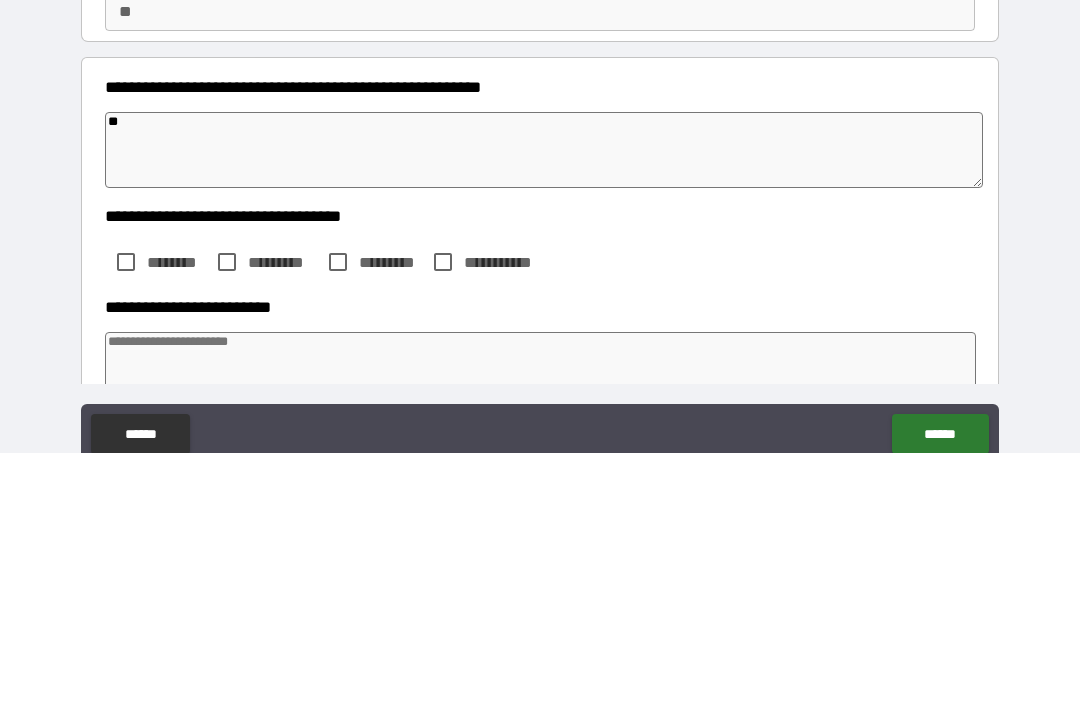 type on "*" 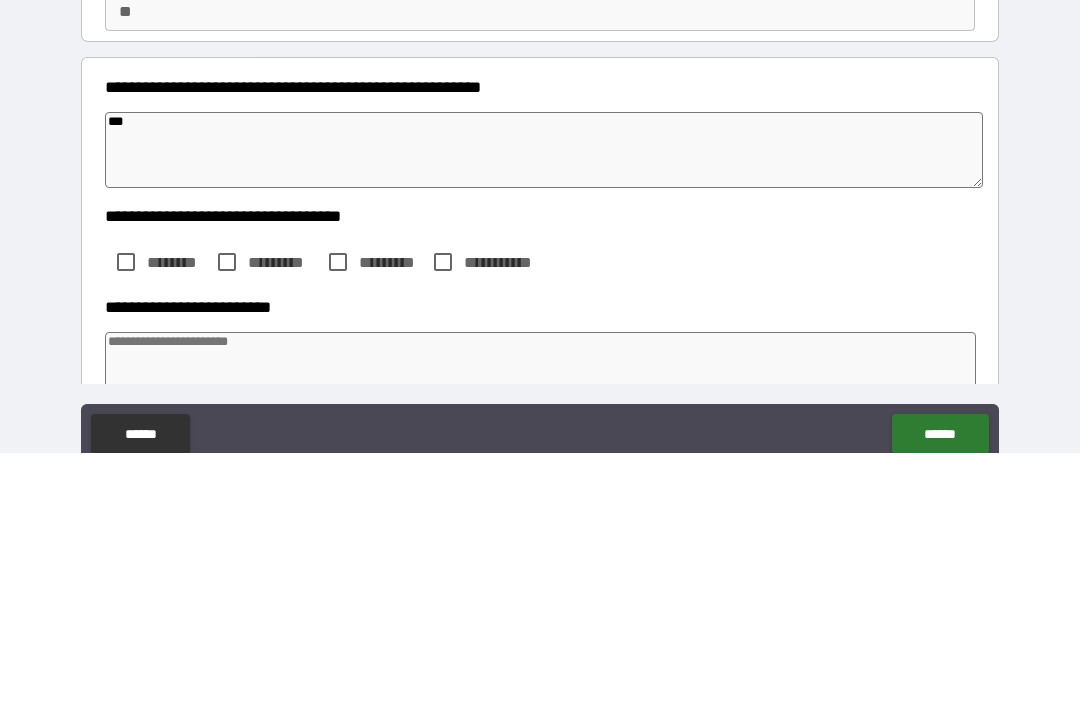 type on "*" 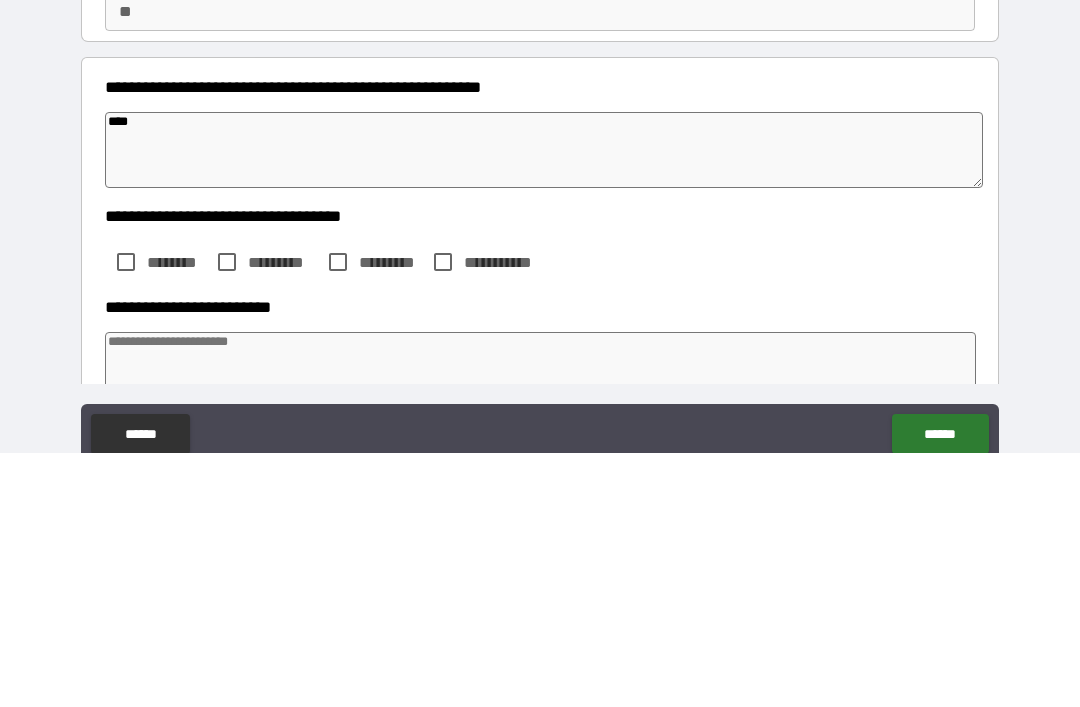 type on "*" 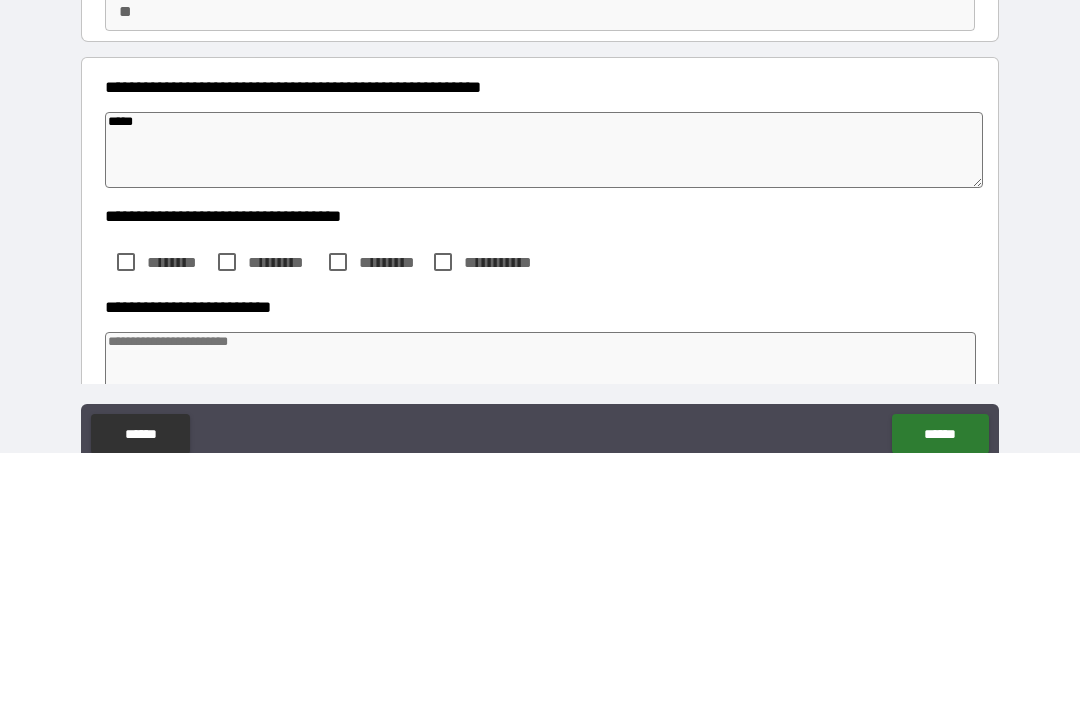 type on "*" 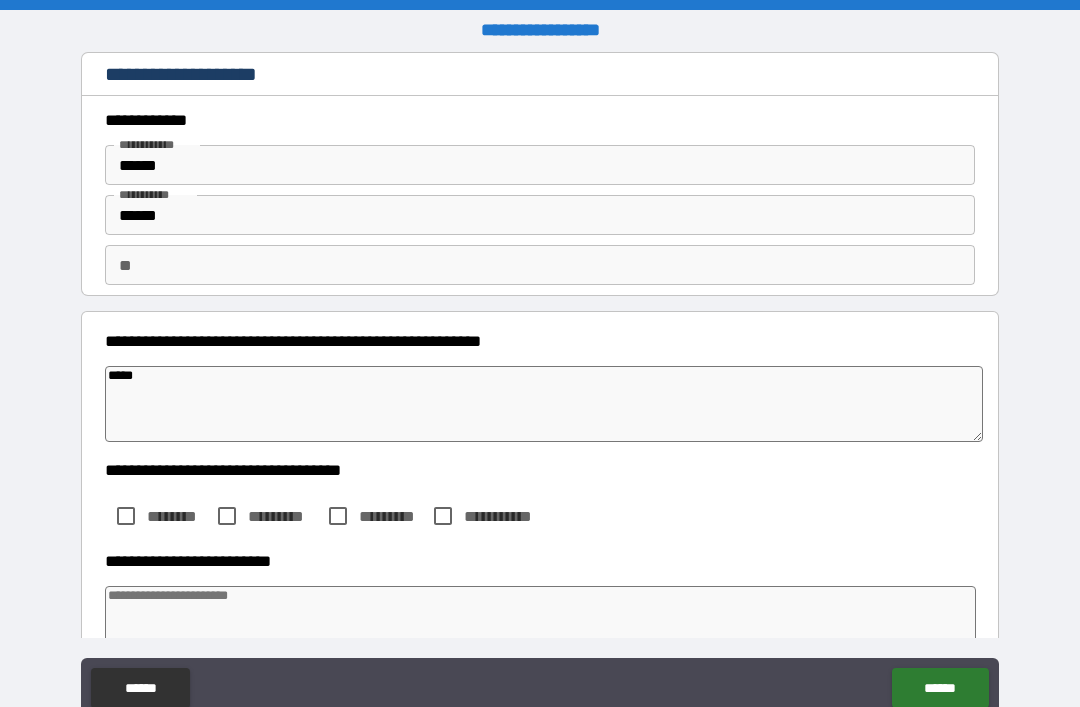 type on "*" 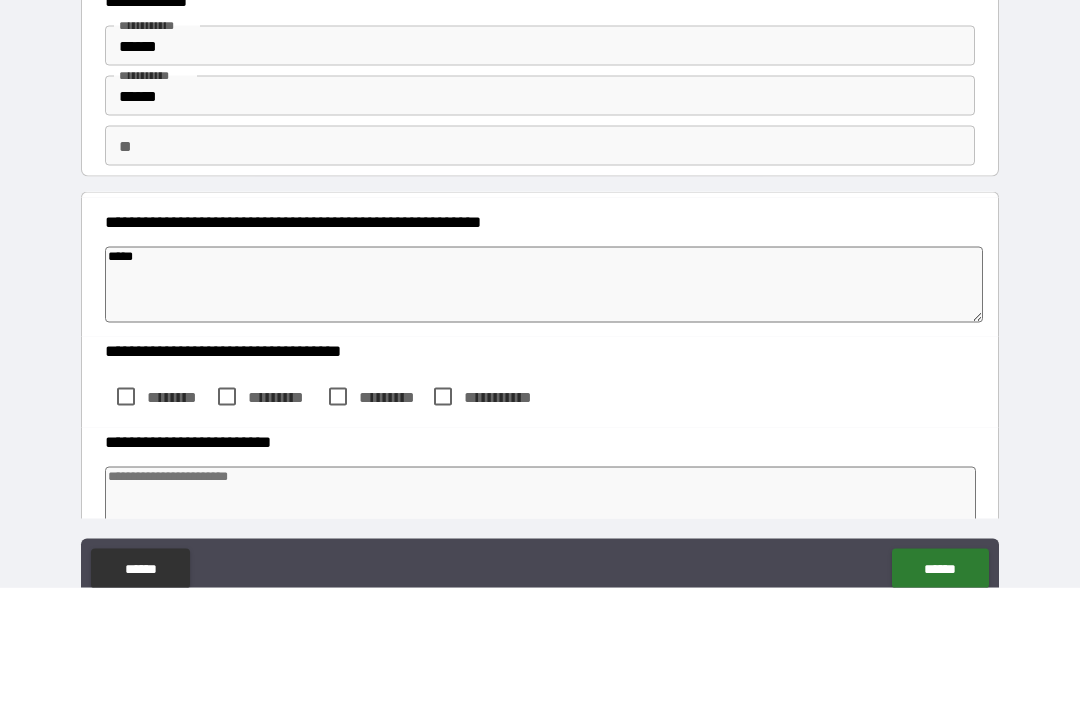 type on "*" 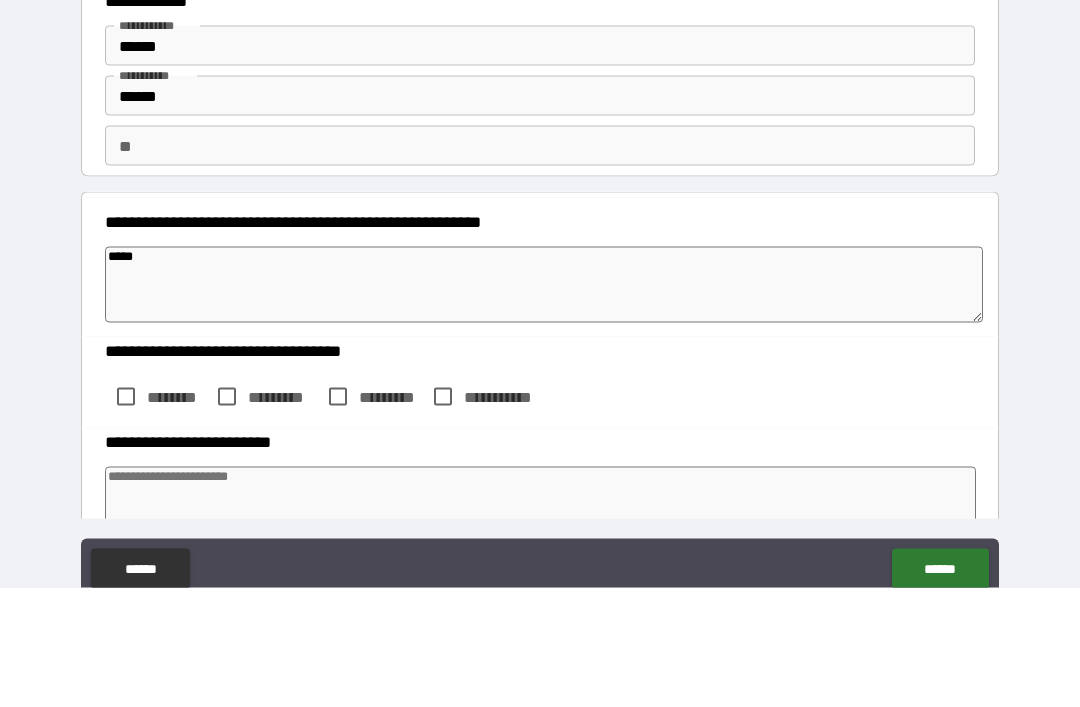 type on "*" 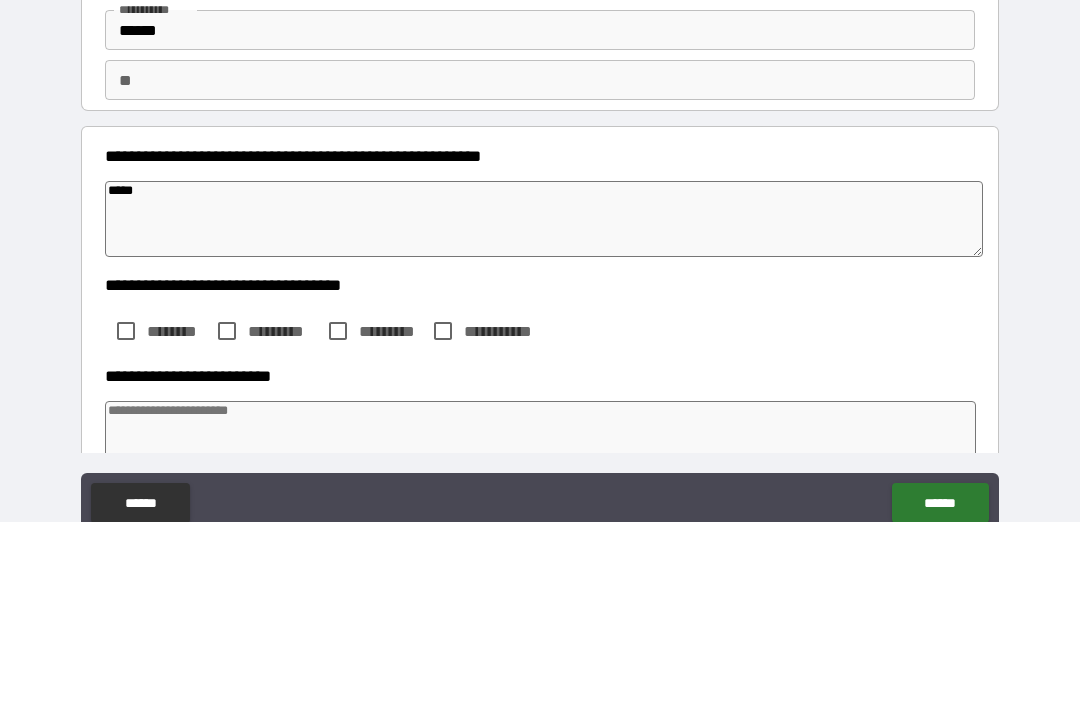 type on "******" 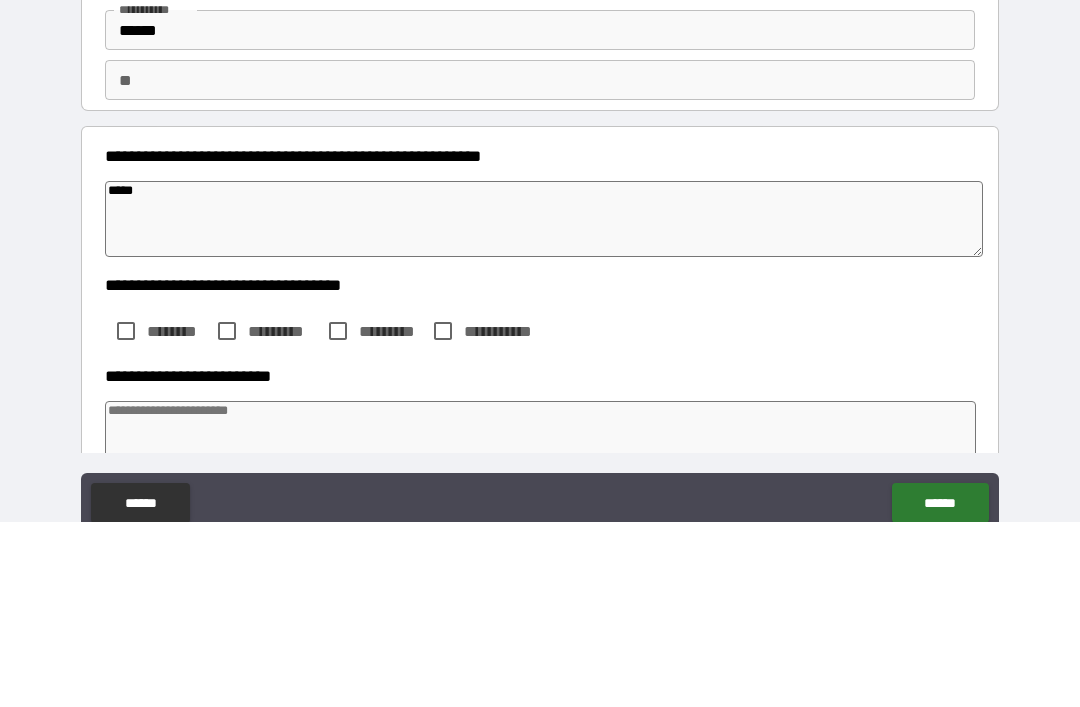 type on "*" 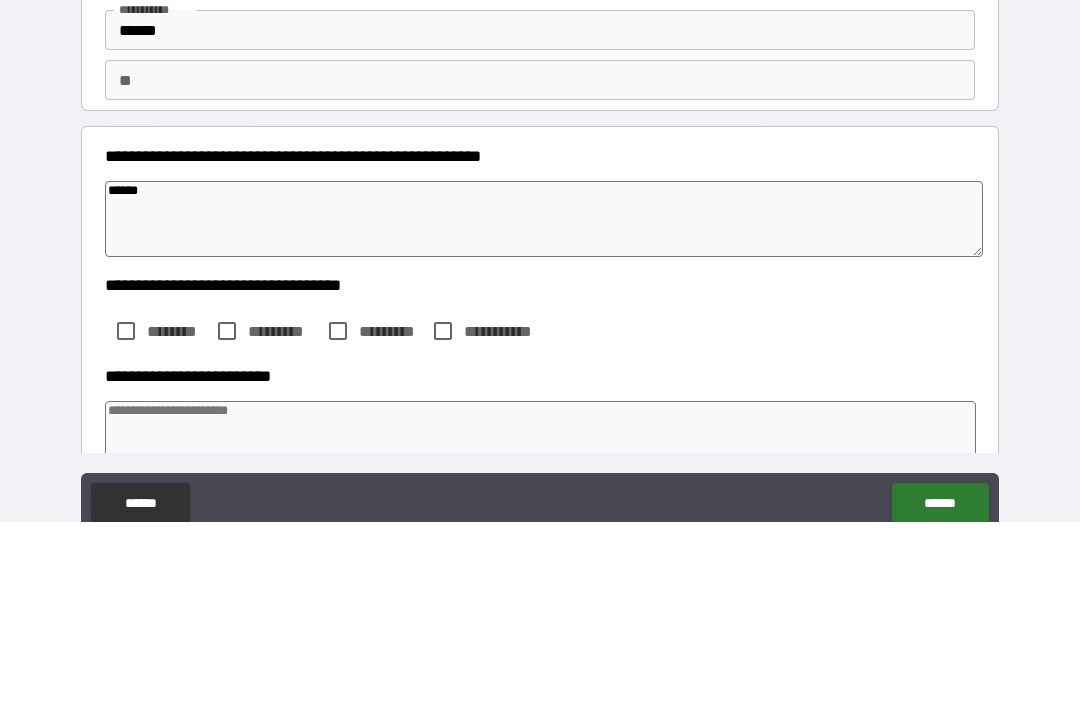 type on "*******" 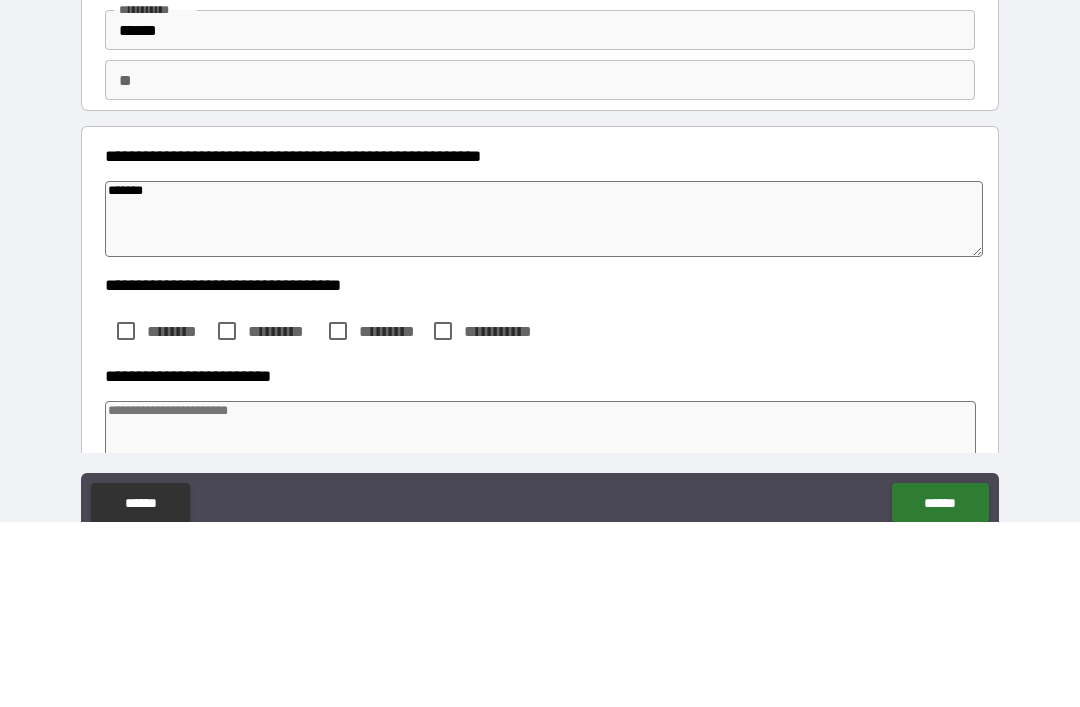 type on "*" 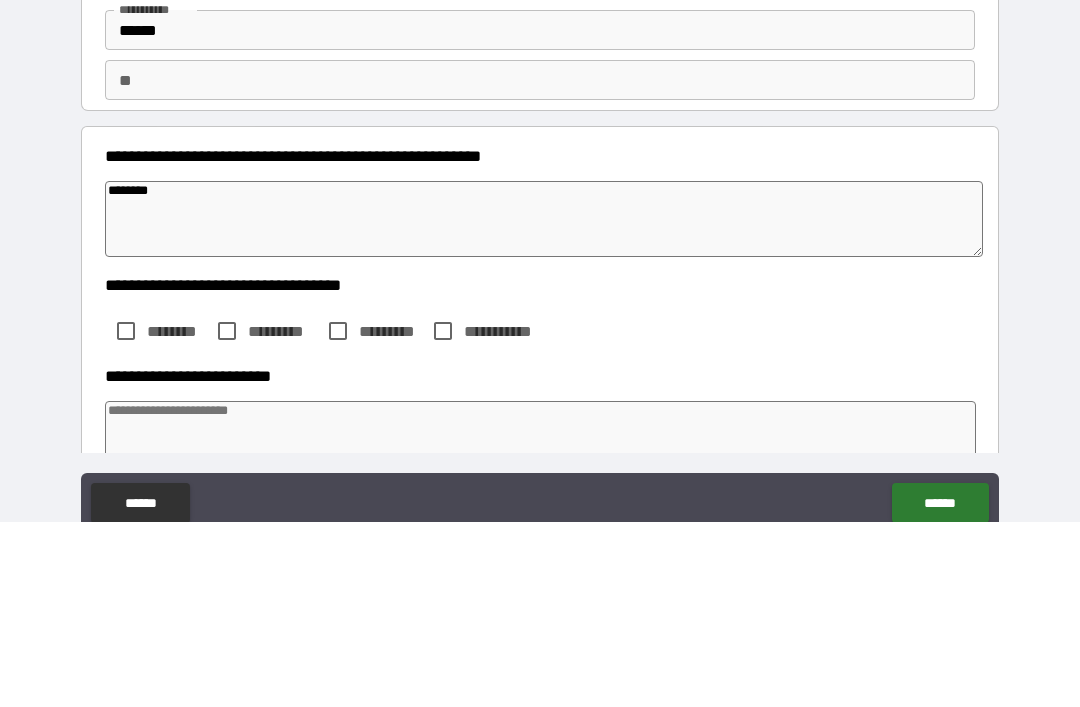 type on "*" 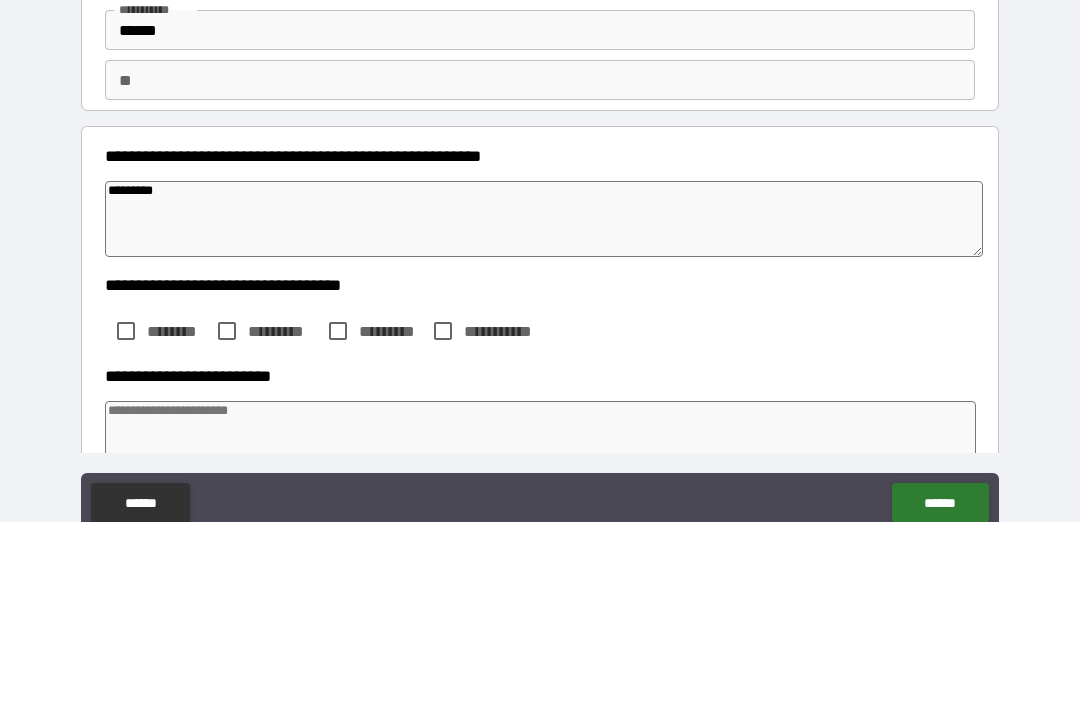 type on "*" 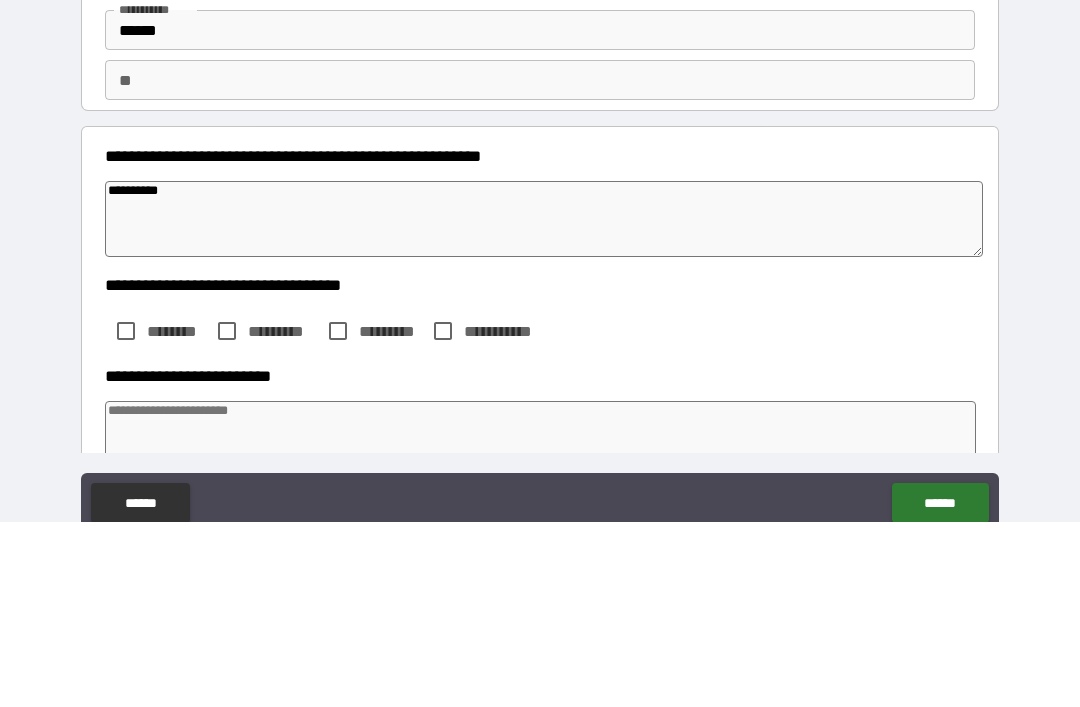 type on "*" 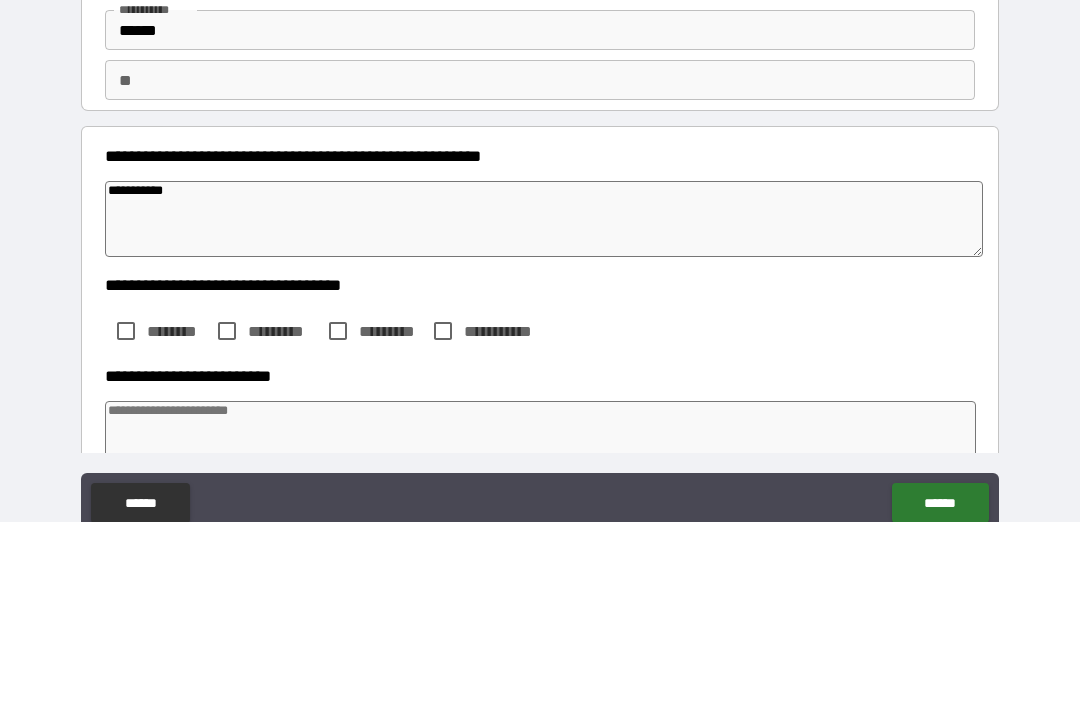 type on "*" 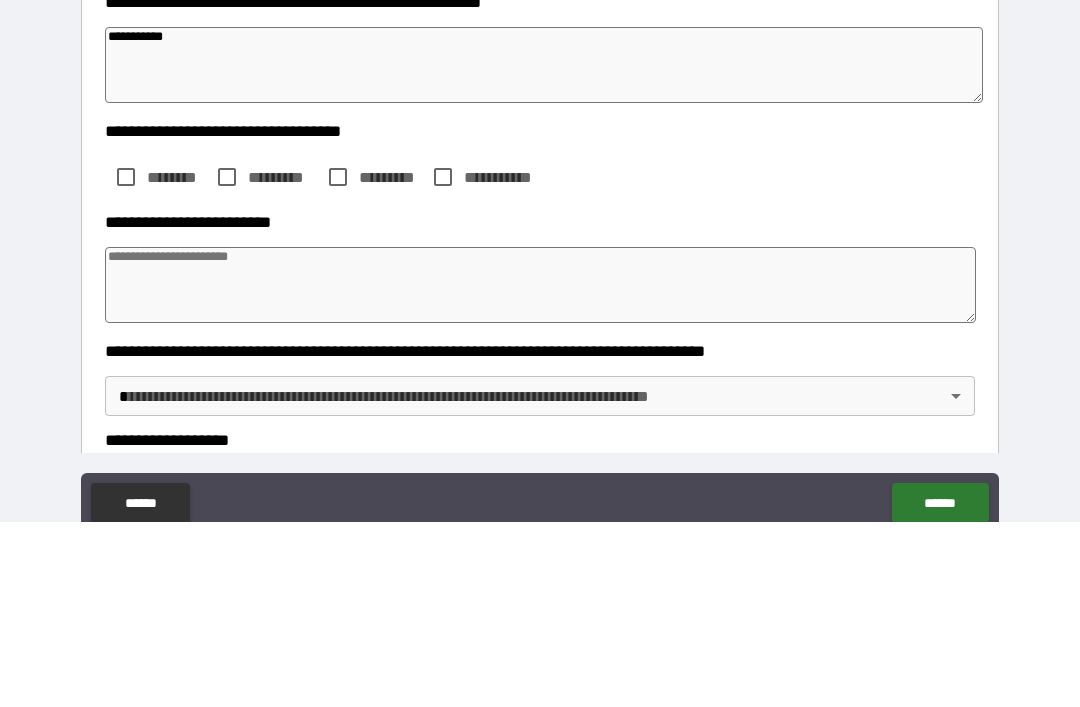 scroll, scrollTop: 158, scrollLeft: 0, axis: vertical 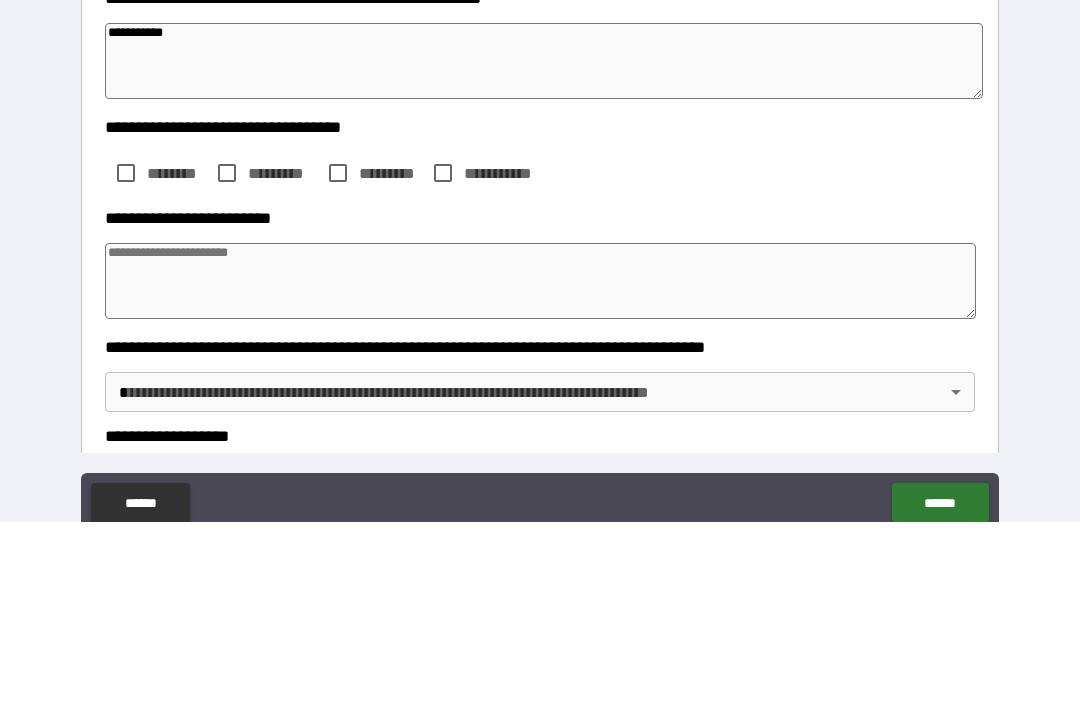 type on "**********" 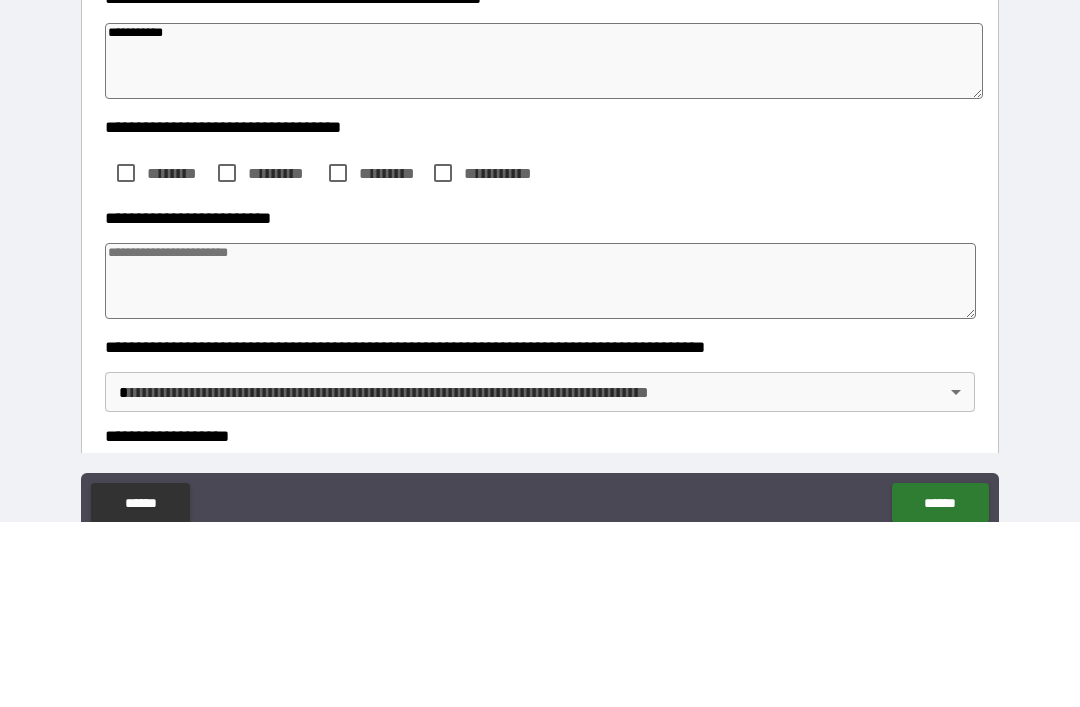 type on "*" 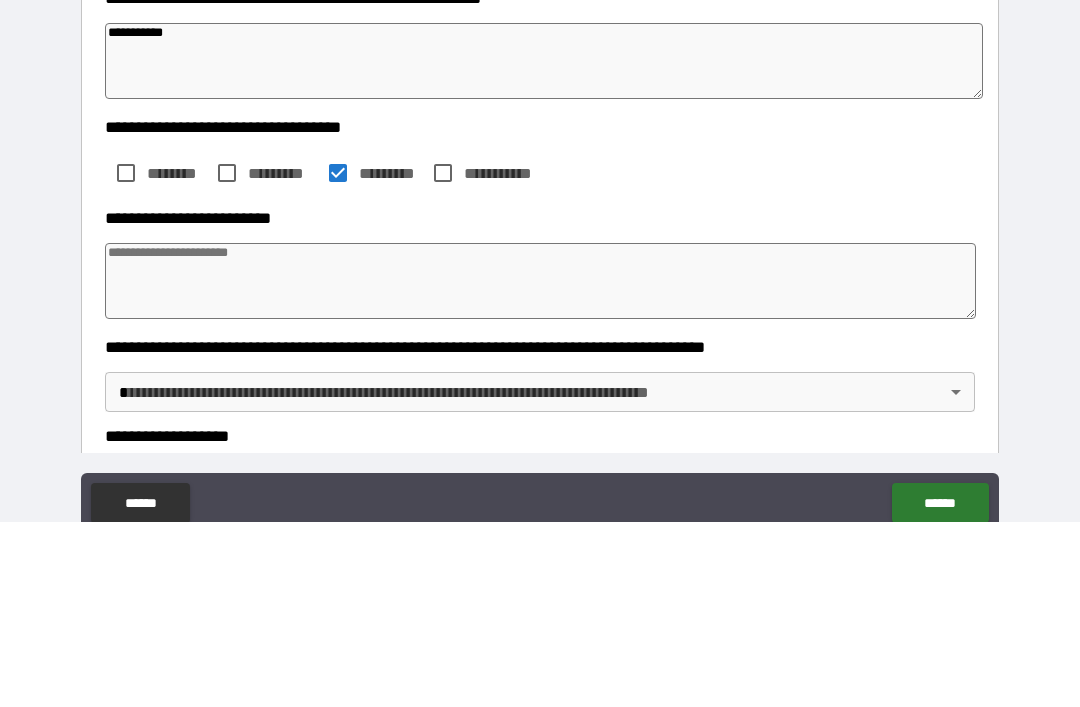 scroll, scrollTop: 64, scrollLeft: 0, axis: vertical 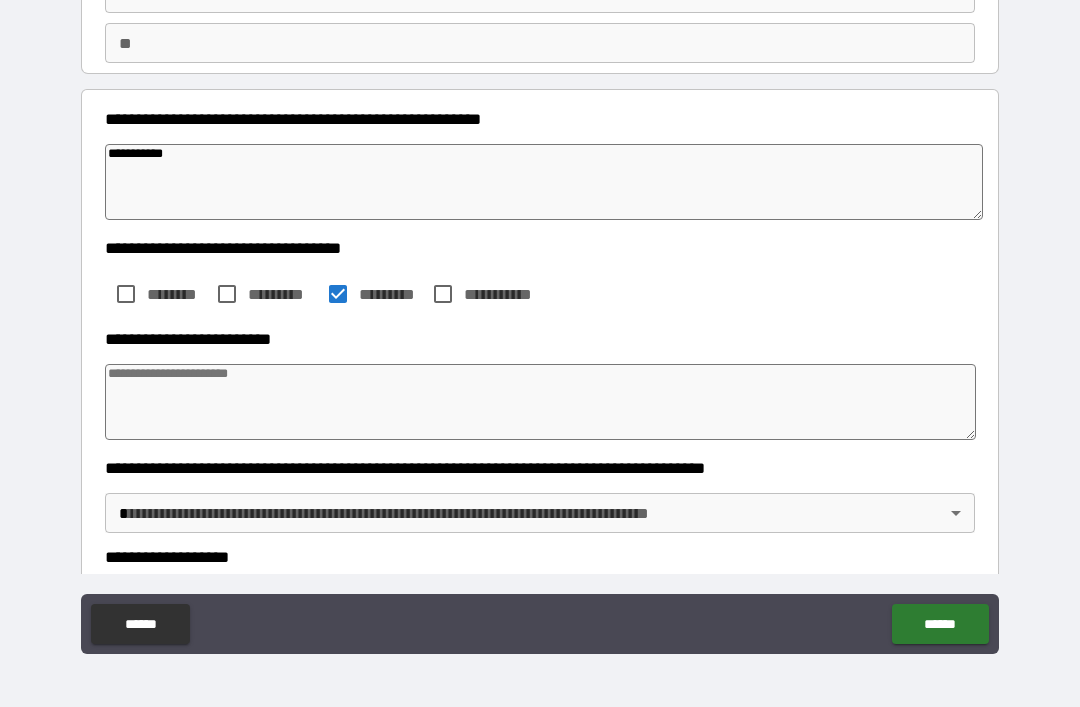 type on "*" 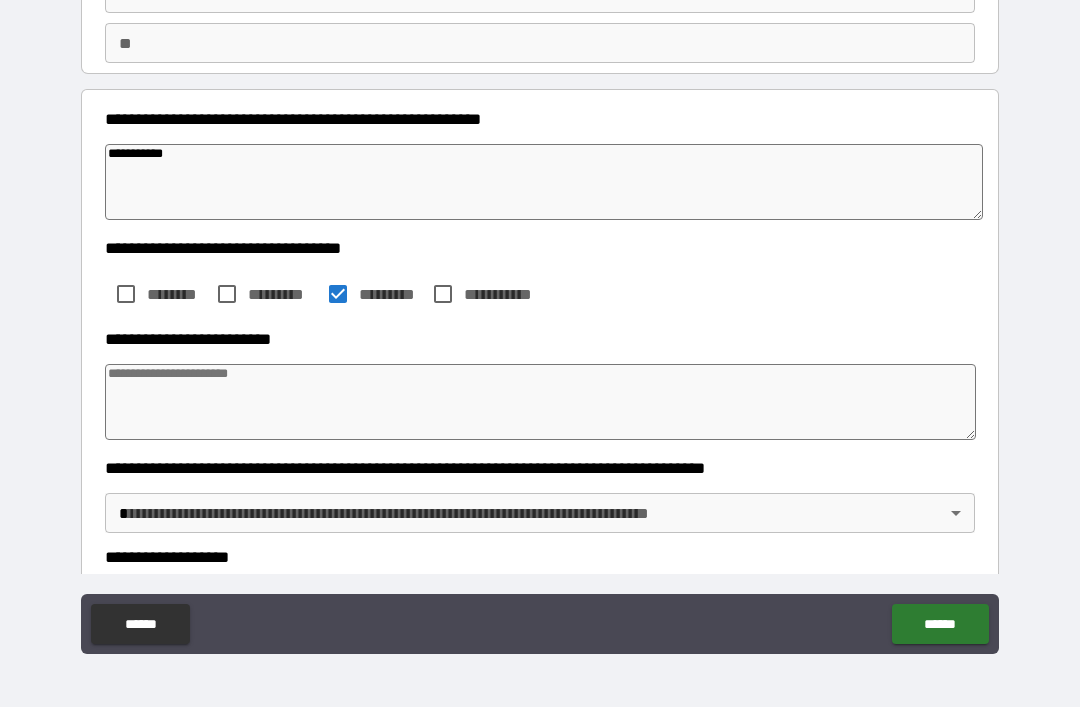 type on "*" 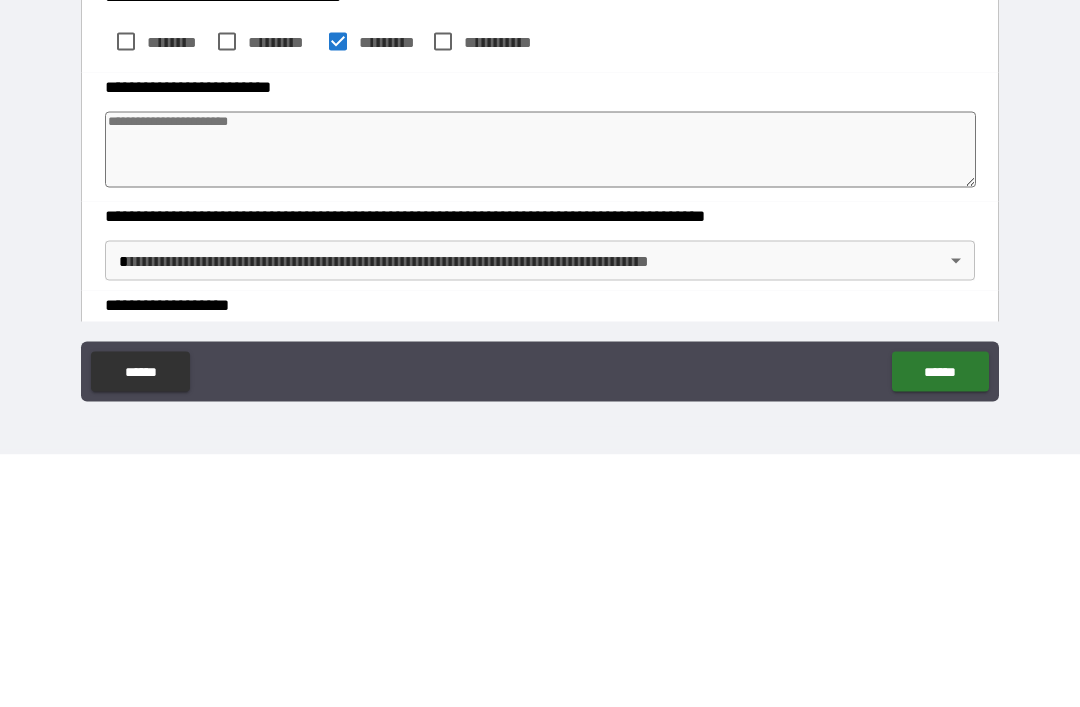 type on "*" 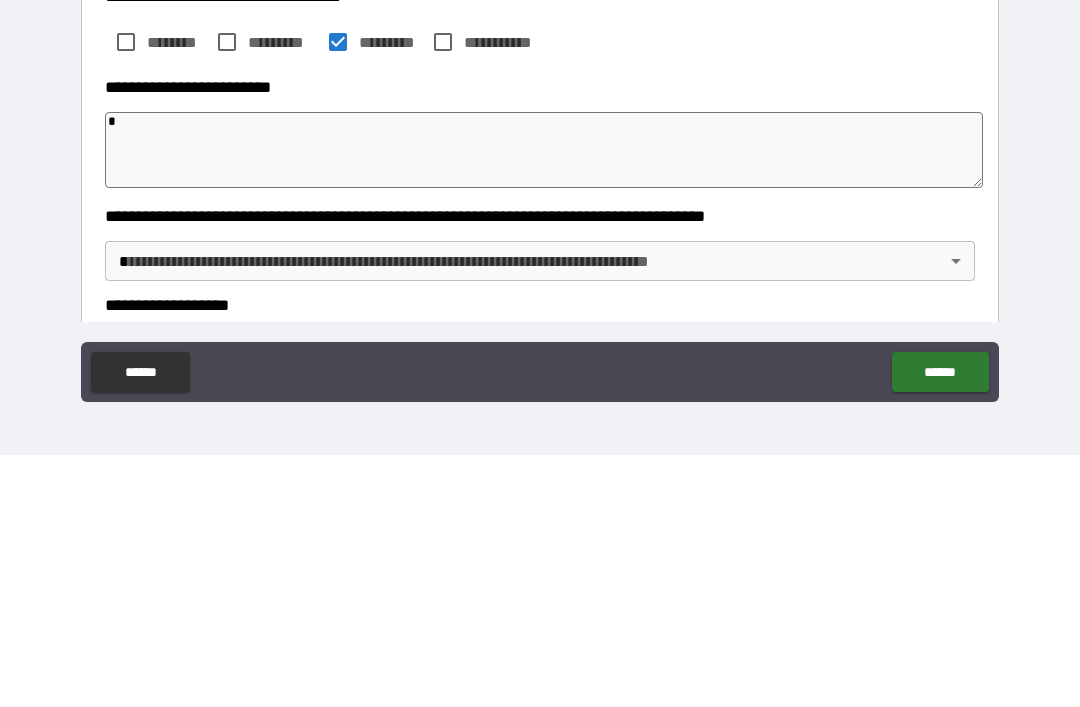 type on "*" 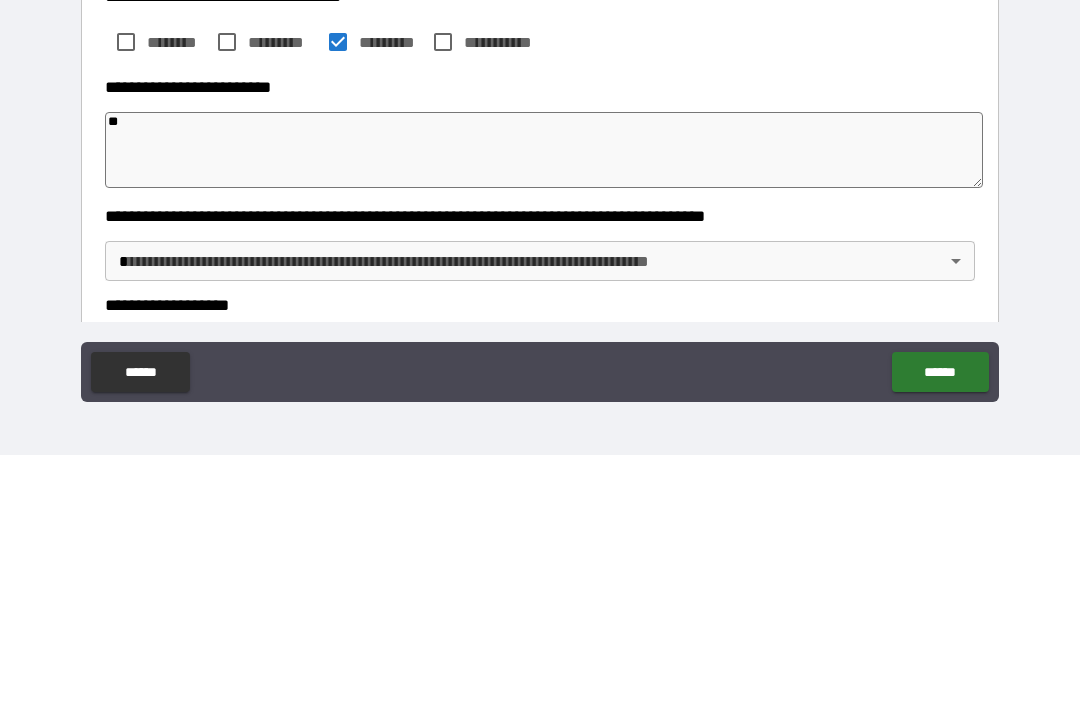 type on "*" 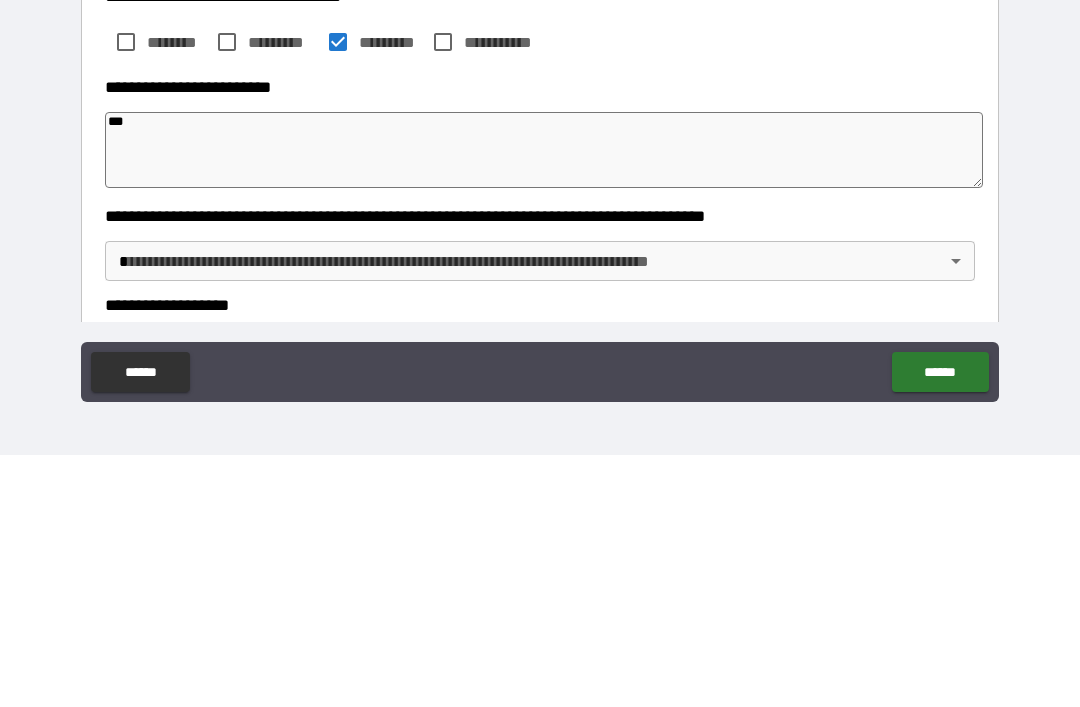 type on "*" 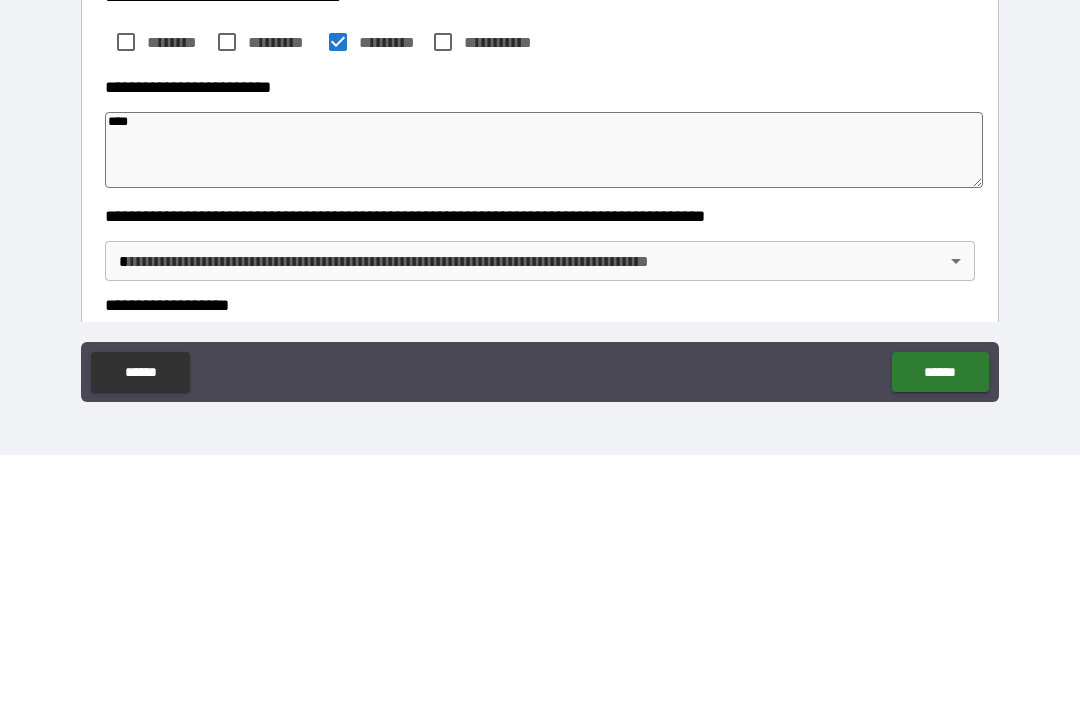 type on "*" 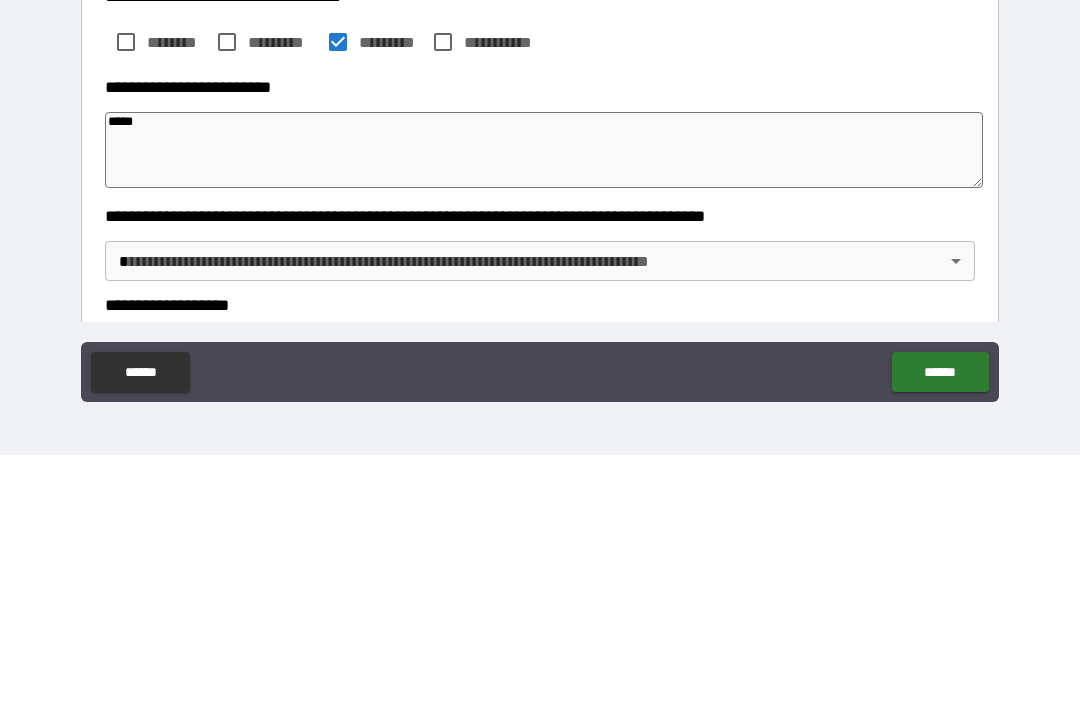 type on "*" 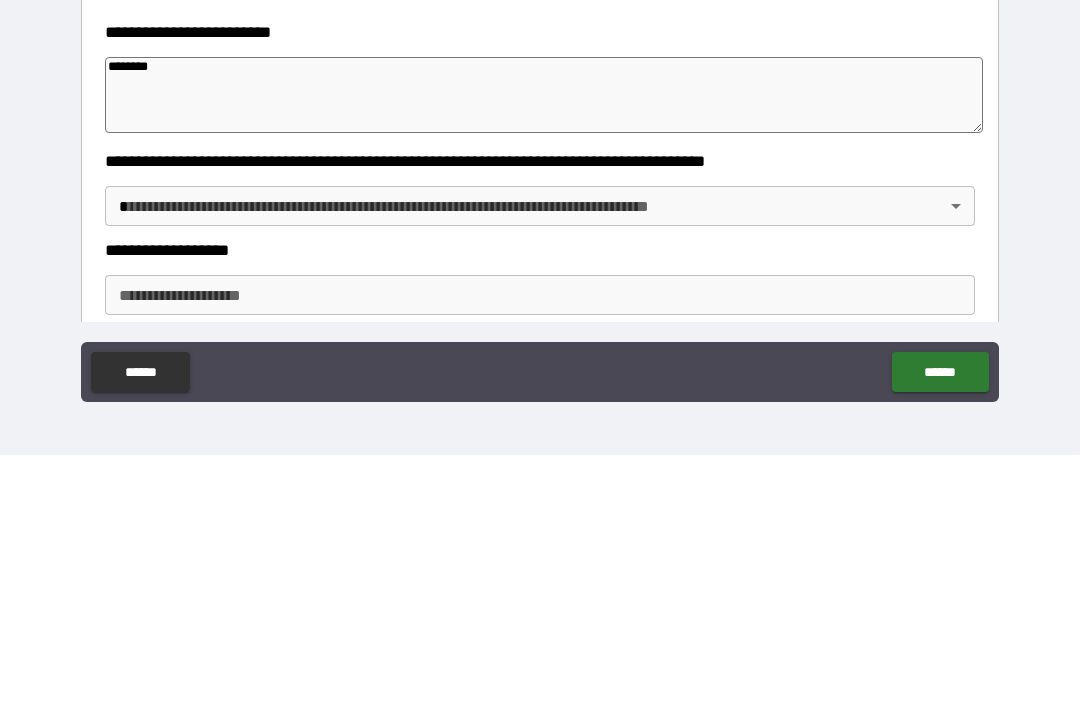 scroll, scrollTop: 230, scrollLeft: 0, axis: vertical 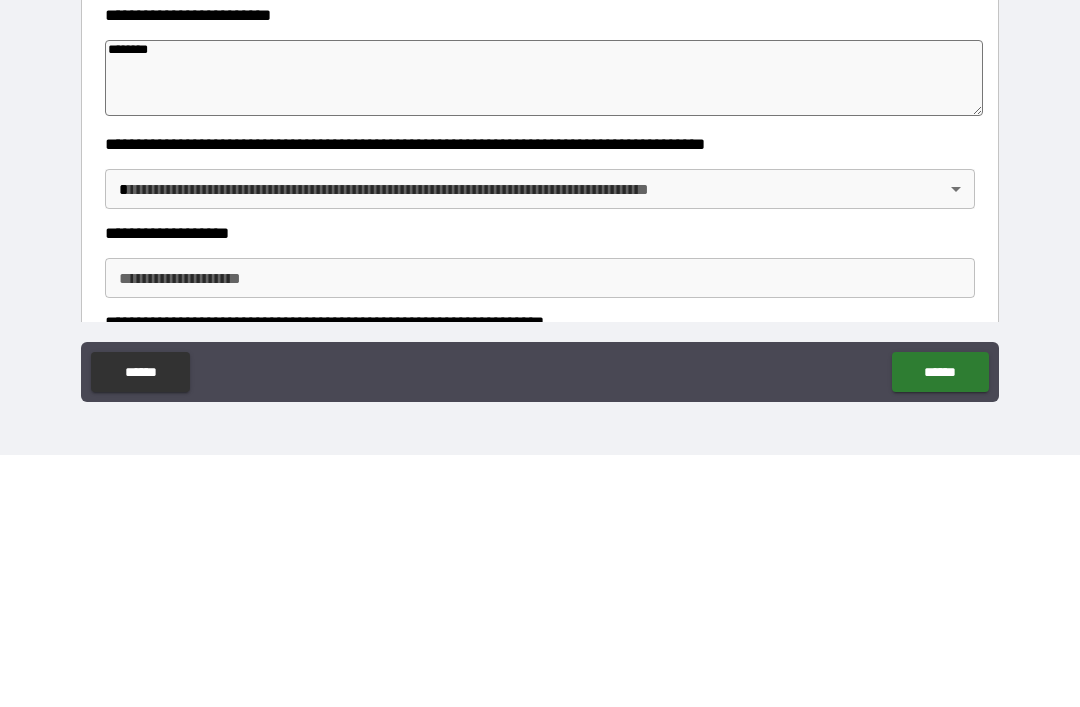 click on "**********" at bounding box center (540, 321) 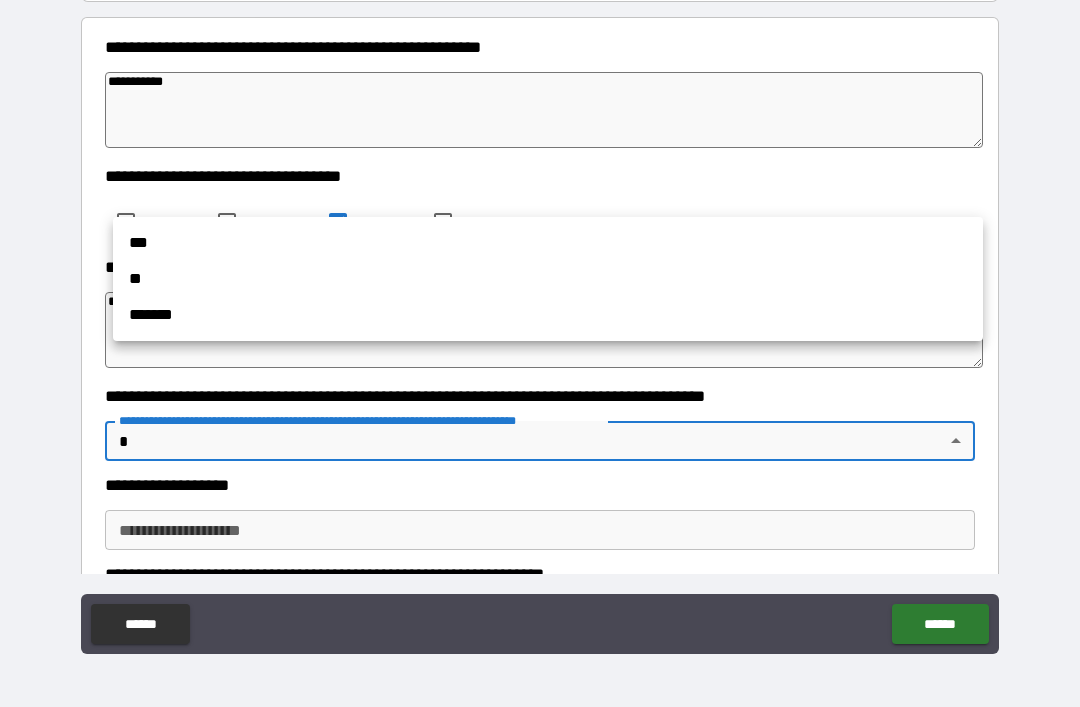 click on "**" at bounding box center [548, 279] 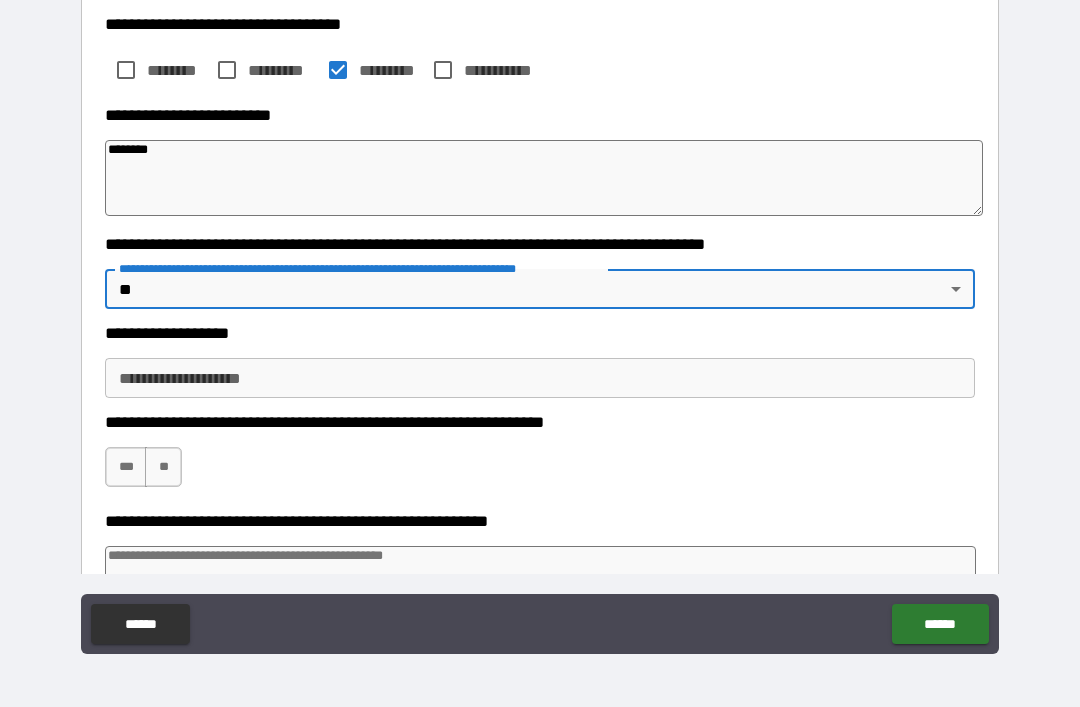 scroll, scrollTop: 406, scrollLeft: 0, axis: vertical 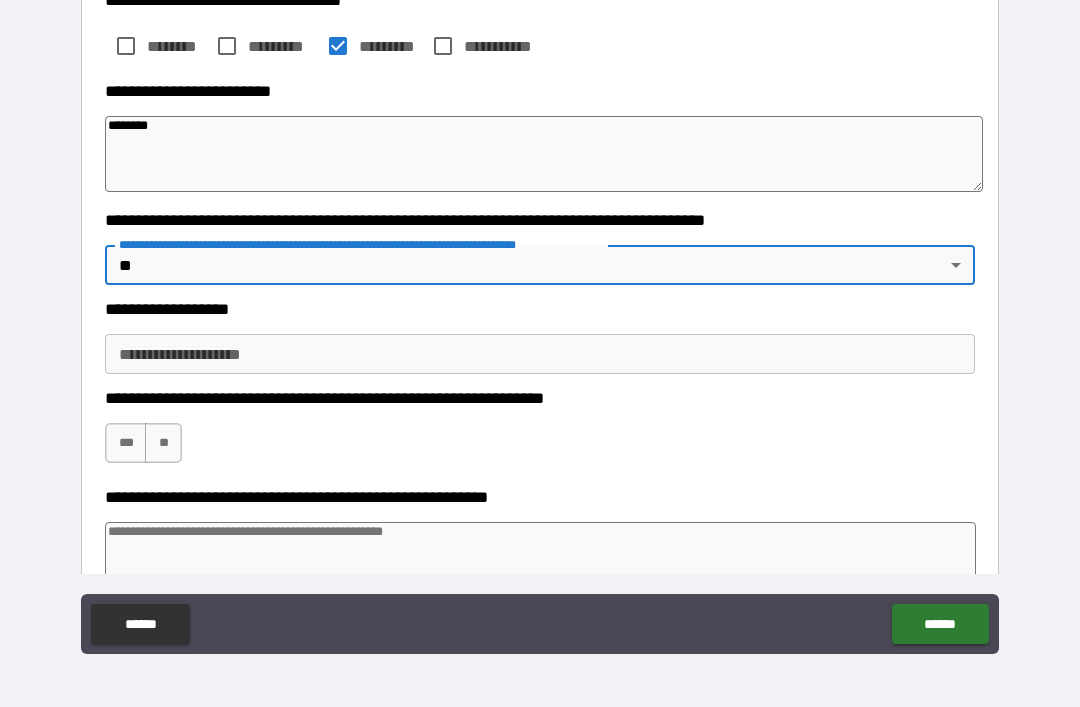 click on "**********" at bounding box center (540, 354) 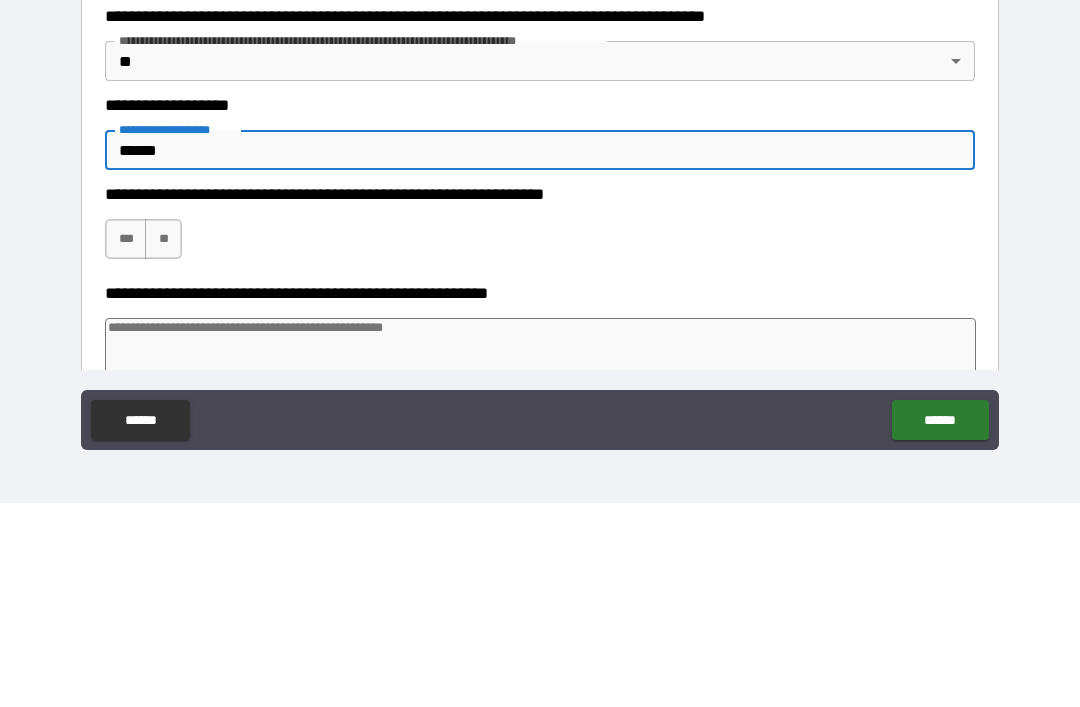 click on "***" at bounding box center [126, 443] 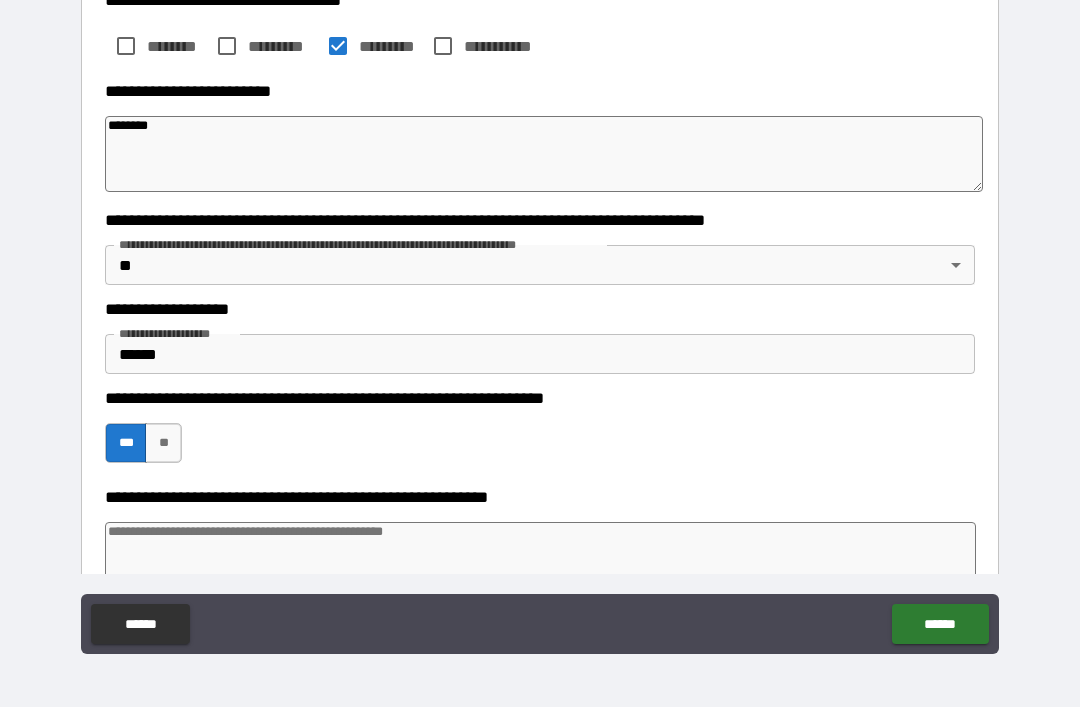 click on "******" at bounding box center [540, 354] 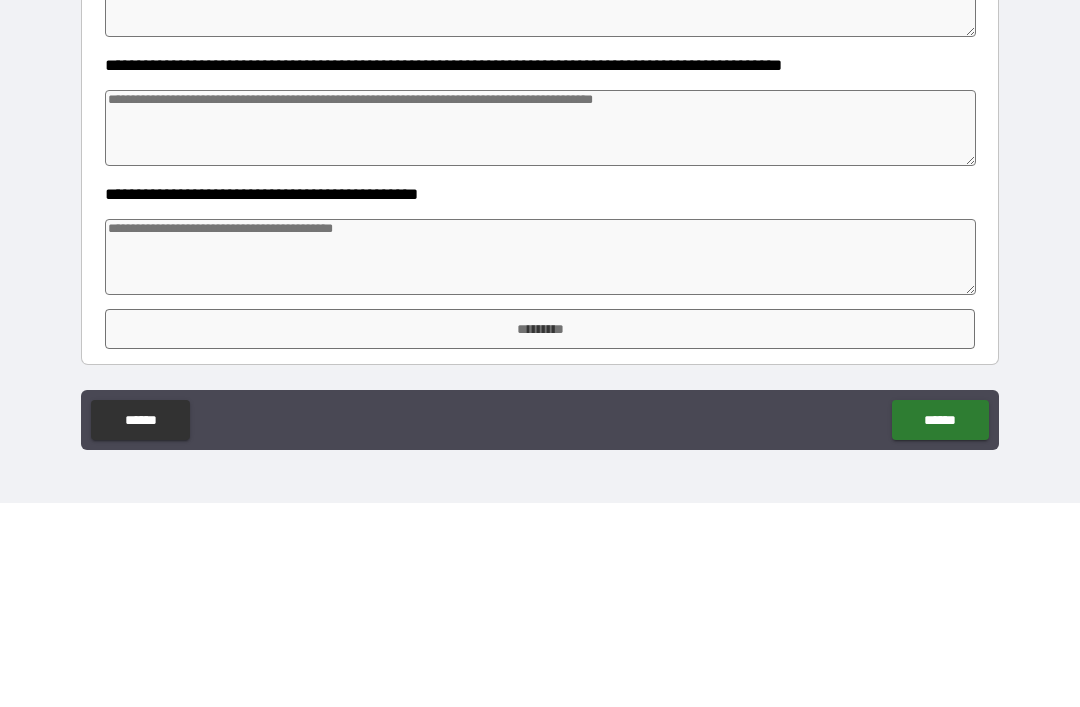 scroll, scrollTop: 763, scrollLeft: 0, axis: vertical 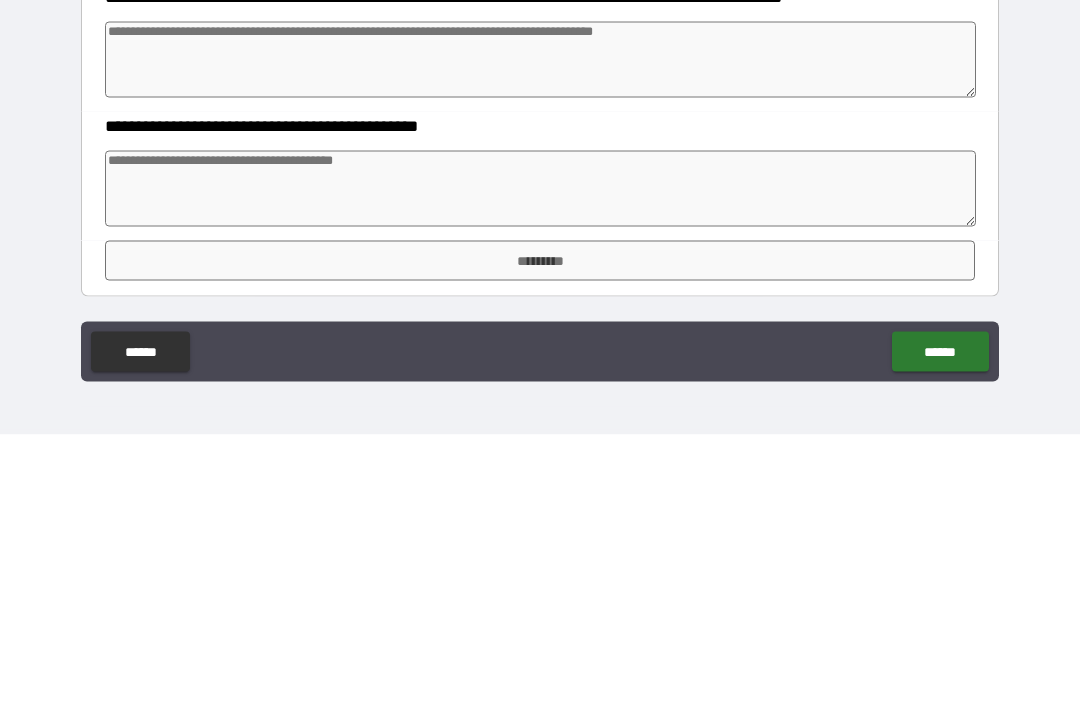 click on "*********" at bounding box center [540, 533] 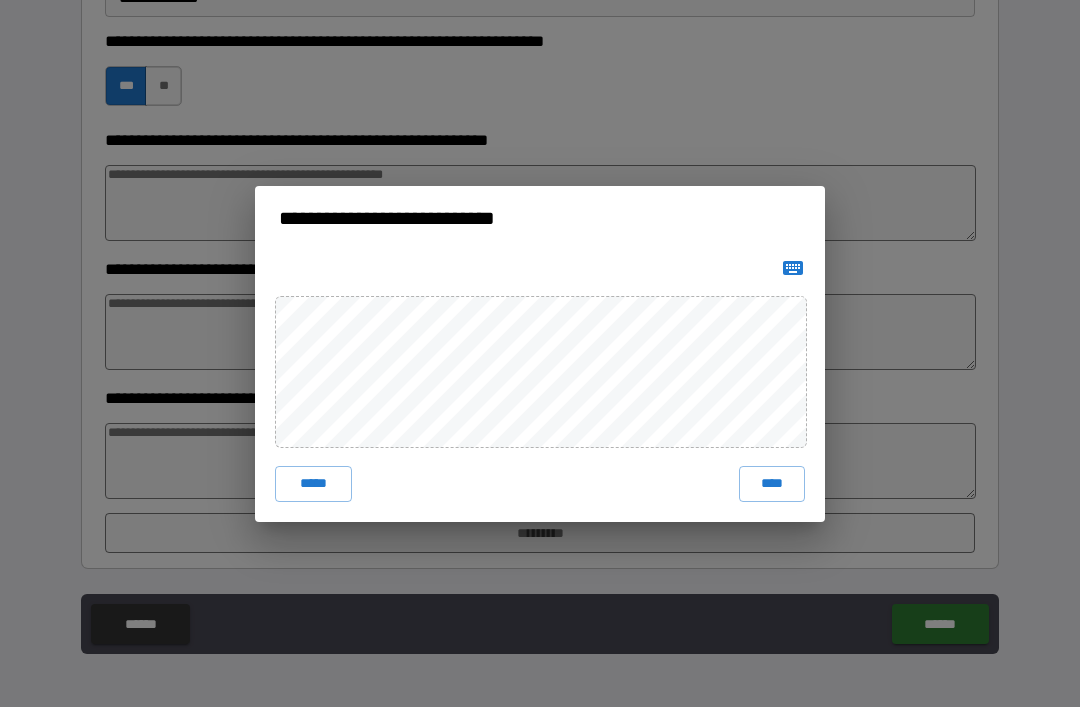 click on "****" at bounding box center [772, 484] 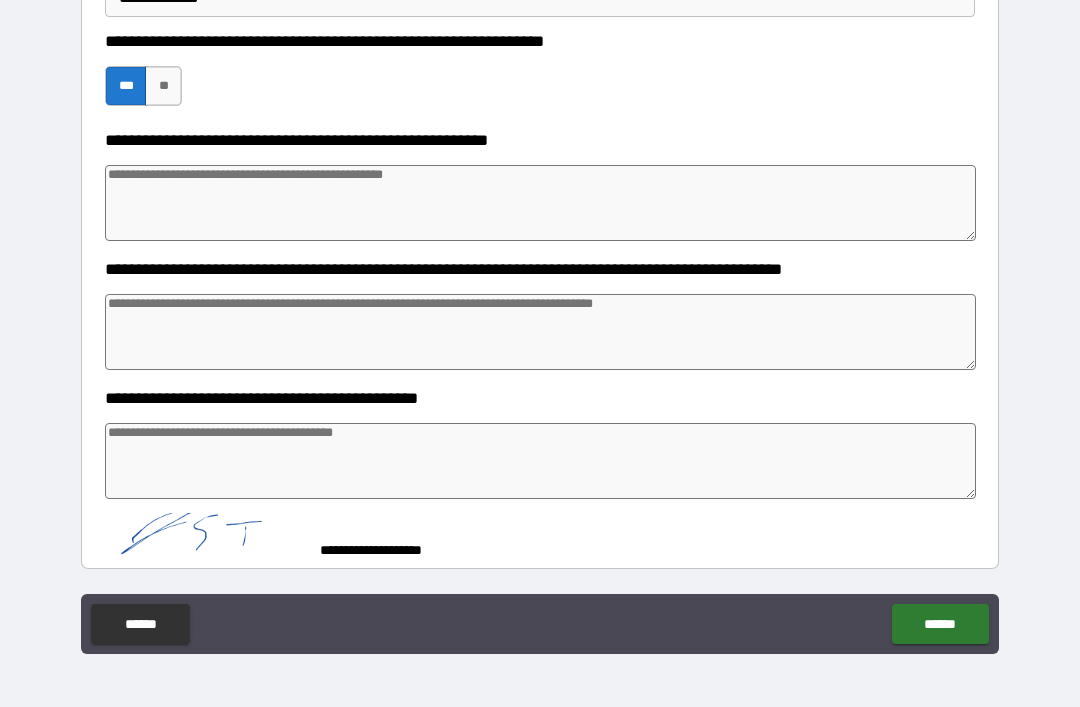 scroll, scrollTop: 753, scrollLeft: 0, axis: vertical 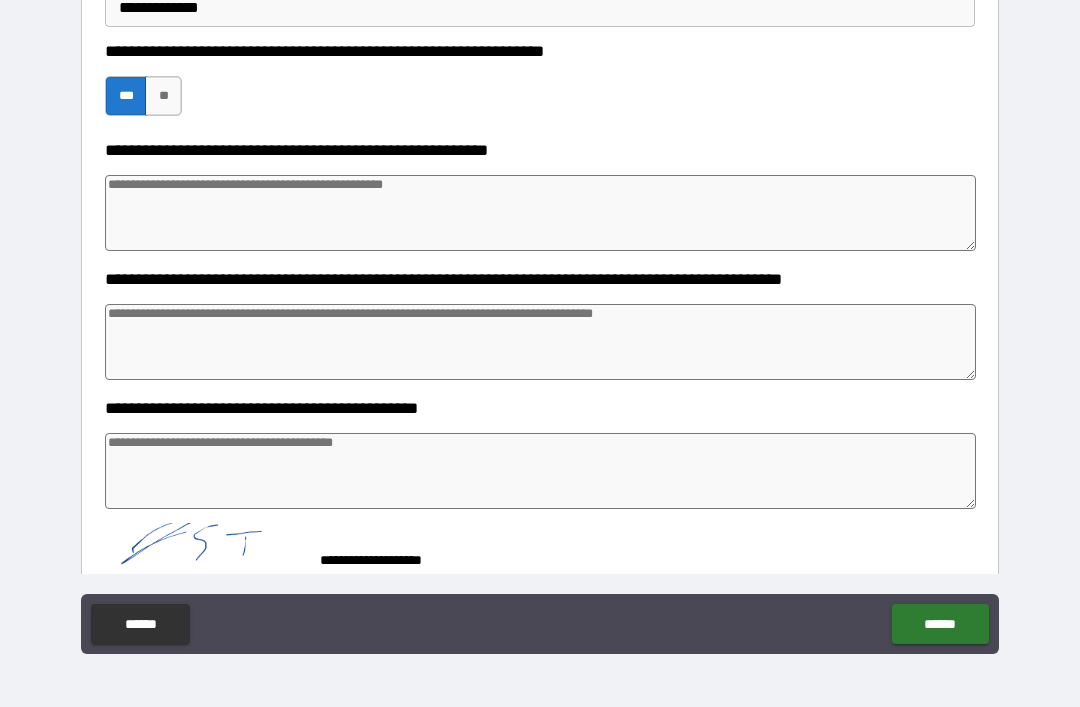 click on "******" at bounding box center [940, 624] 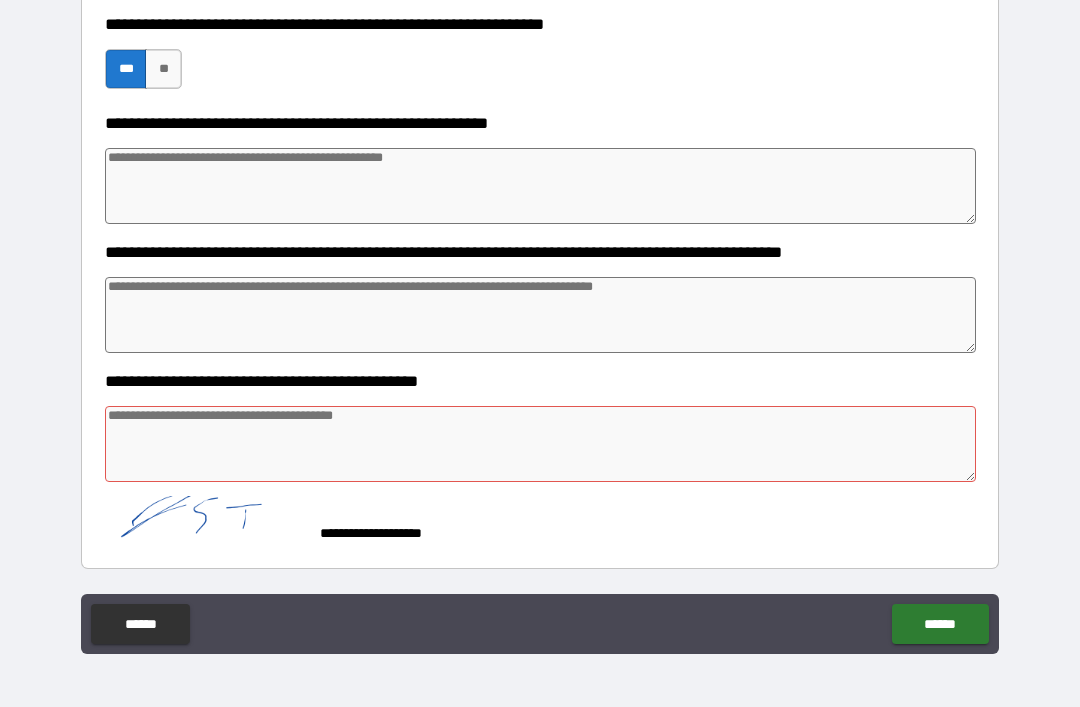 scroll, scrollTop: 780, scrollLeft: 0, axis: vertical 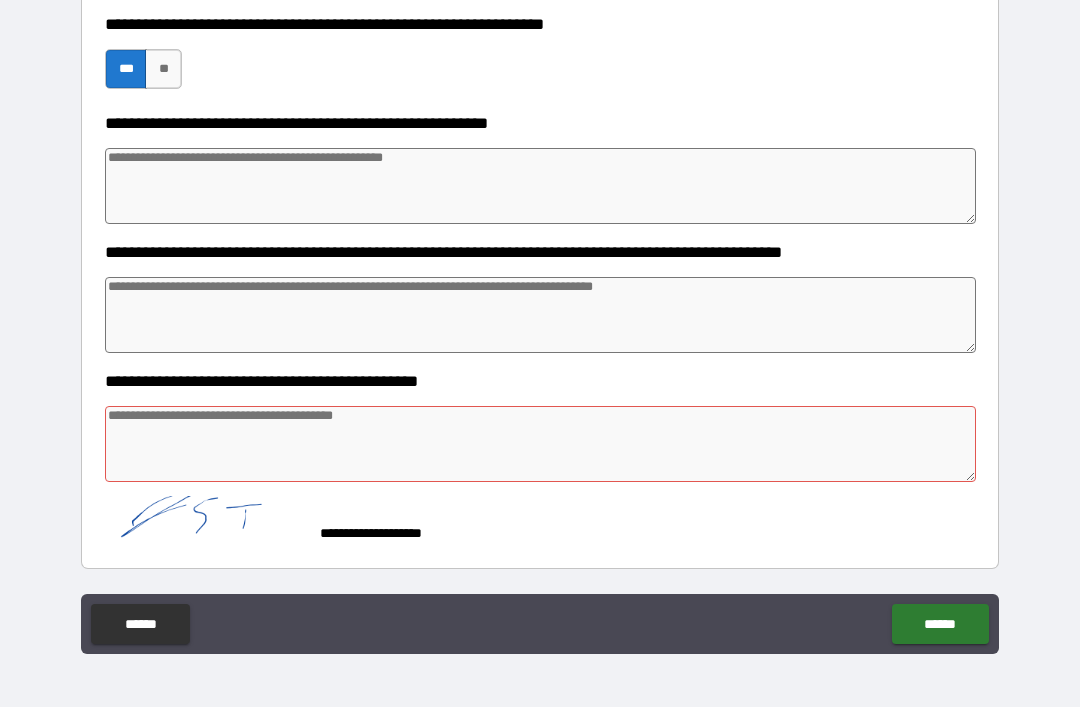 click at bounding box center (540, 444) 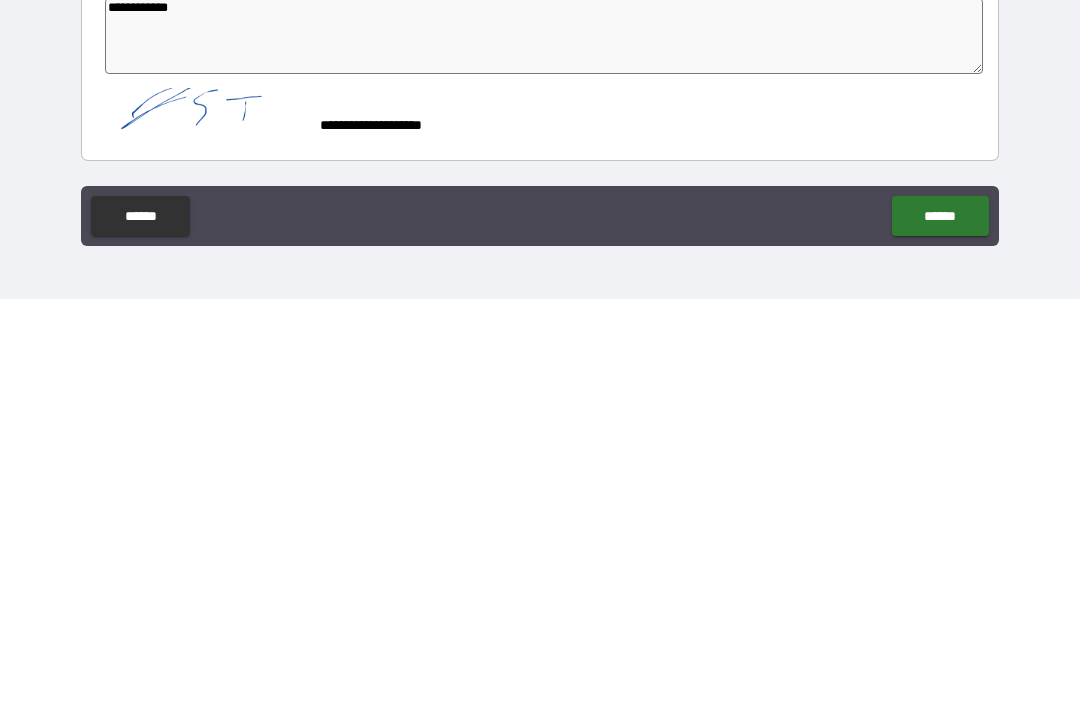 click on "******" at bounding box center (940, 624) 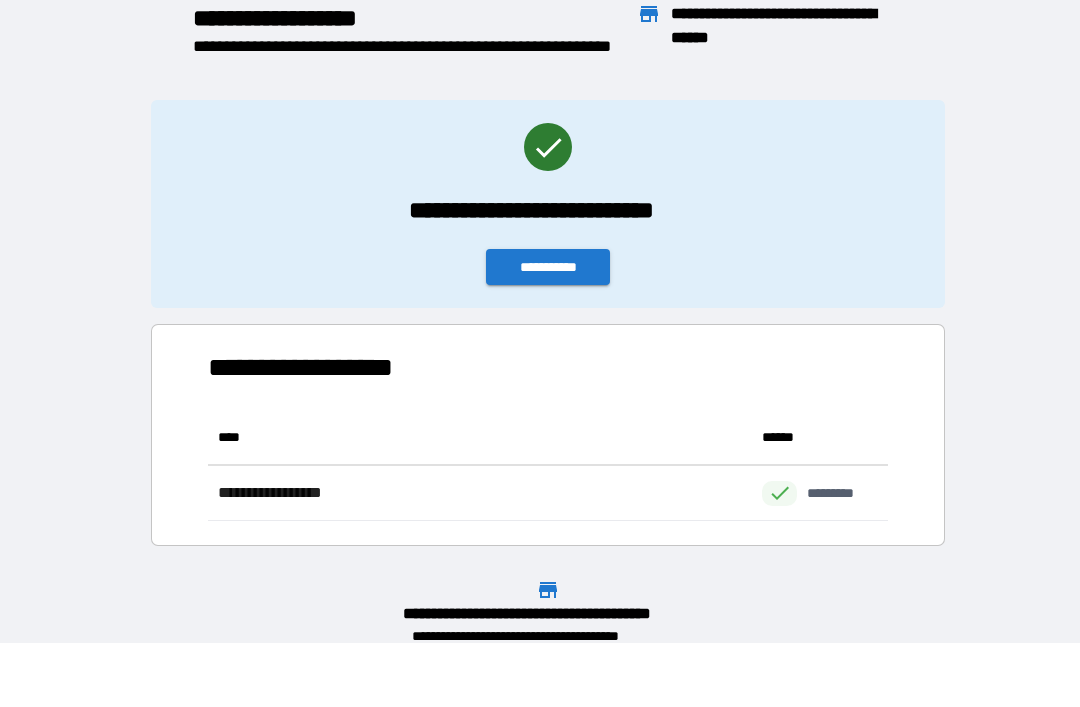 scroll, scrollTop: 1, scrollLeft: 1, axis: both 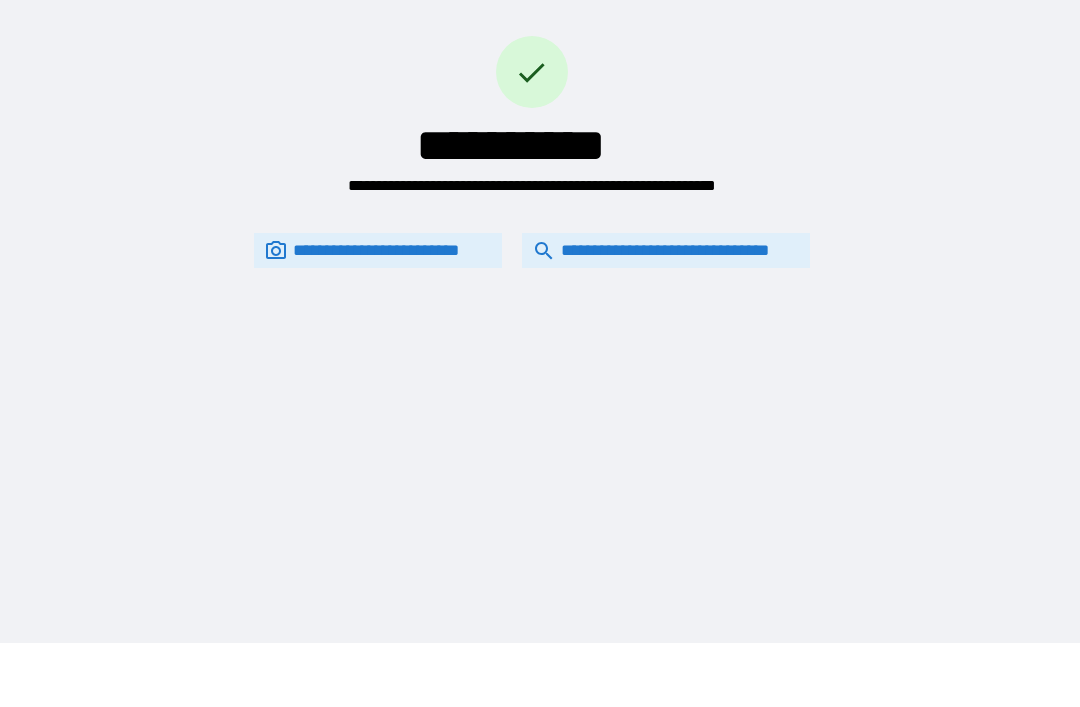 click on "**********" at bounding box center [540, 289] 